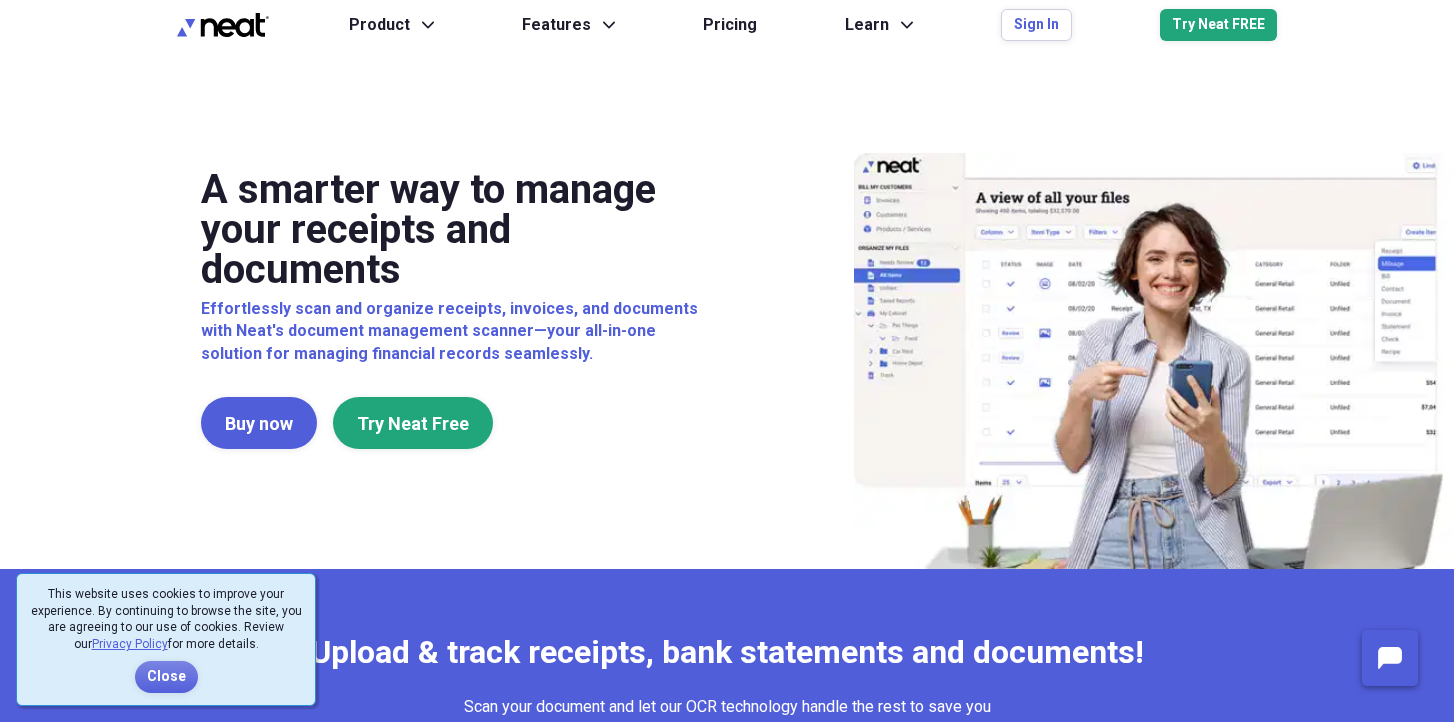 scroll, scrollTop: 0, scrollLeft: 0, axis: both 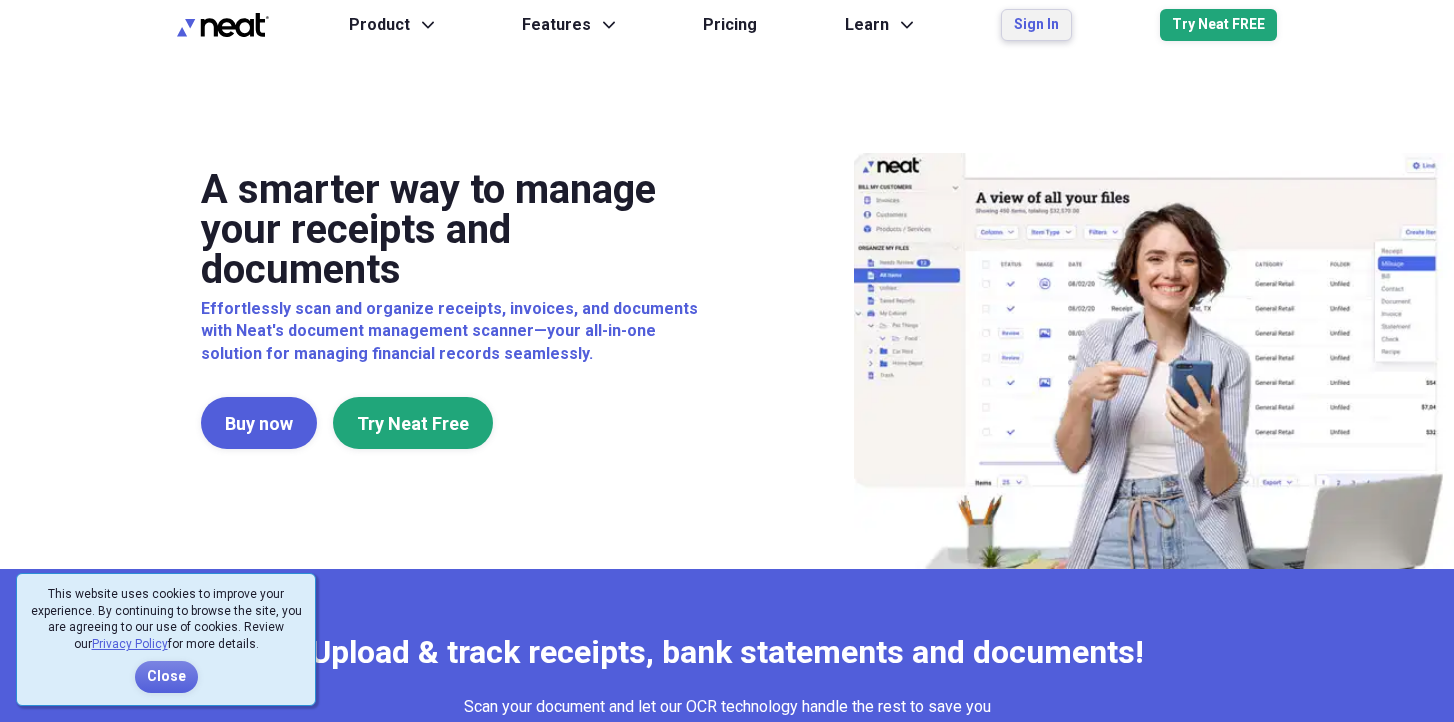 click on "Sign In" at bounding box center [1036, 25] 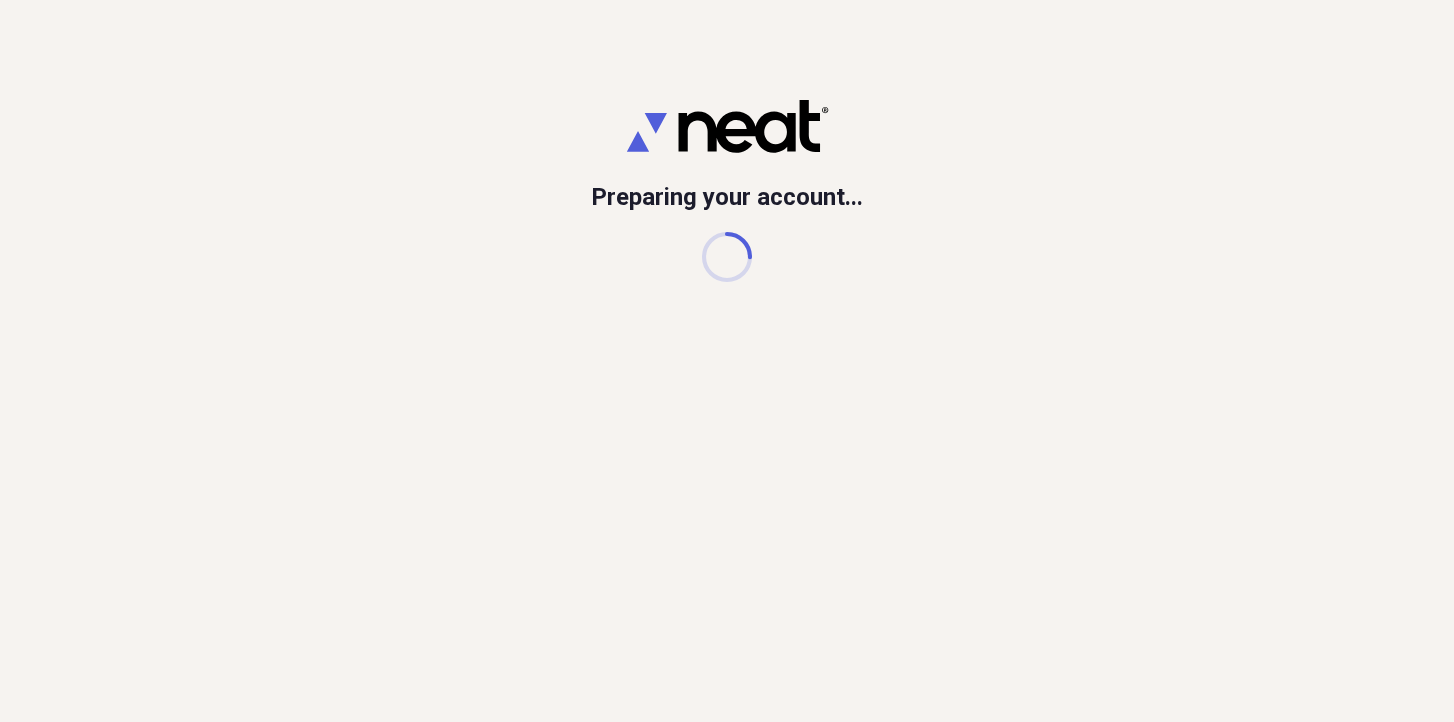 scroll, scrollTop: 0, scrollLeft: 0, axis: both 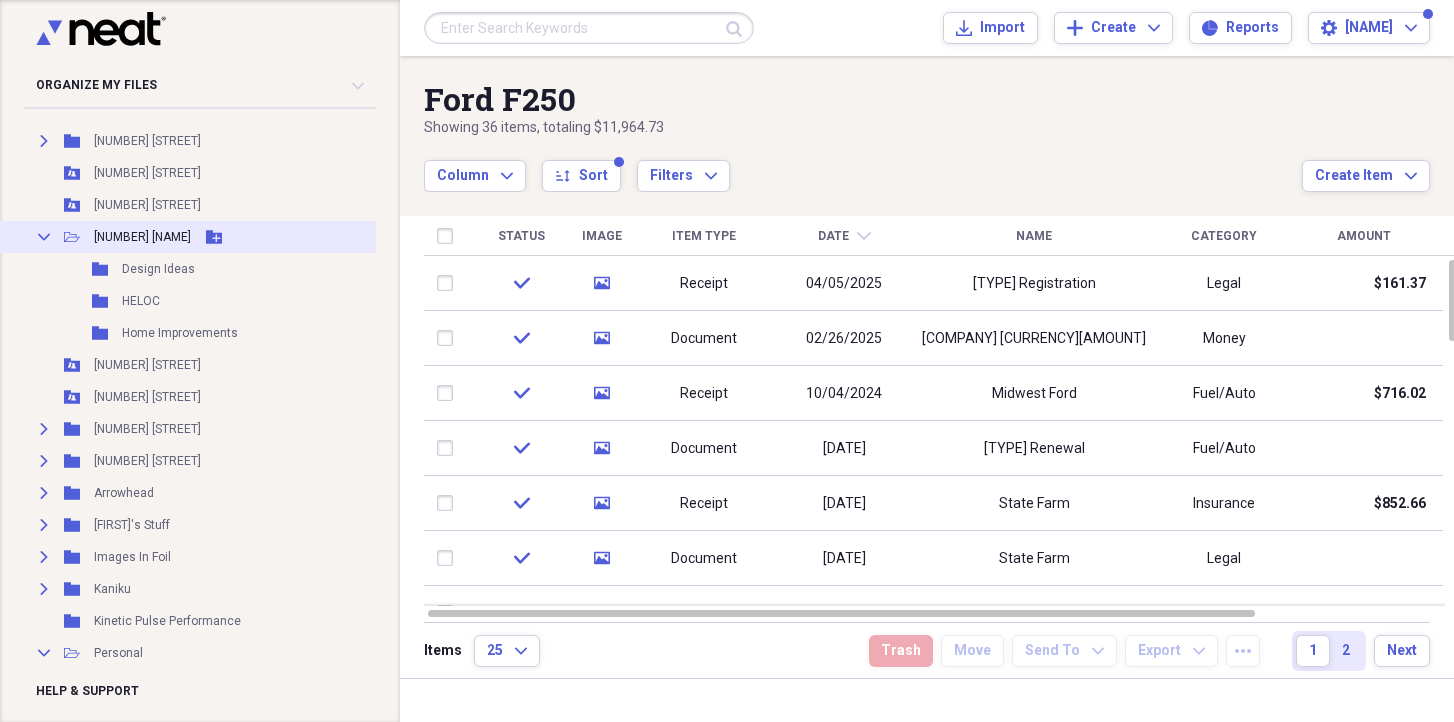 click on "Collapse" 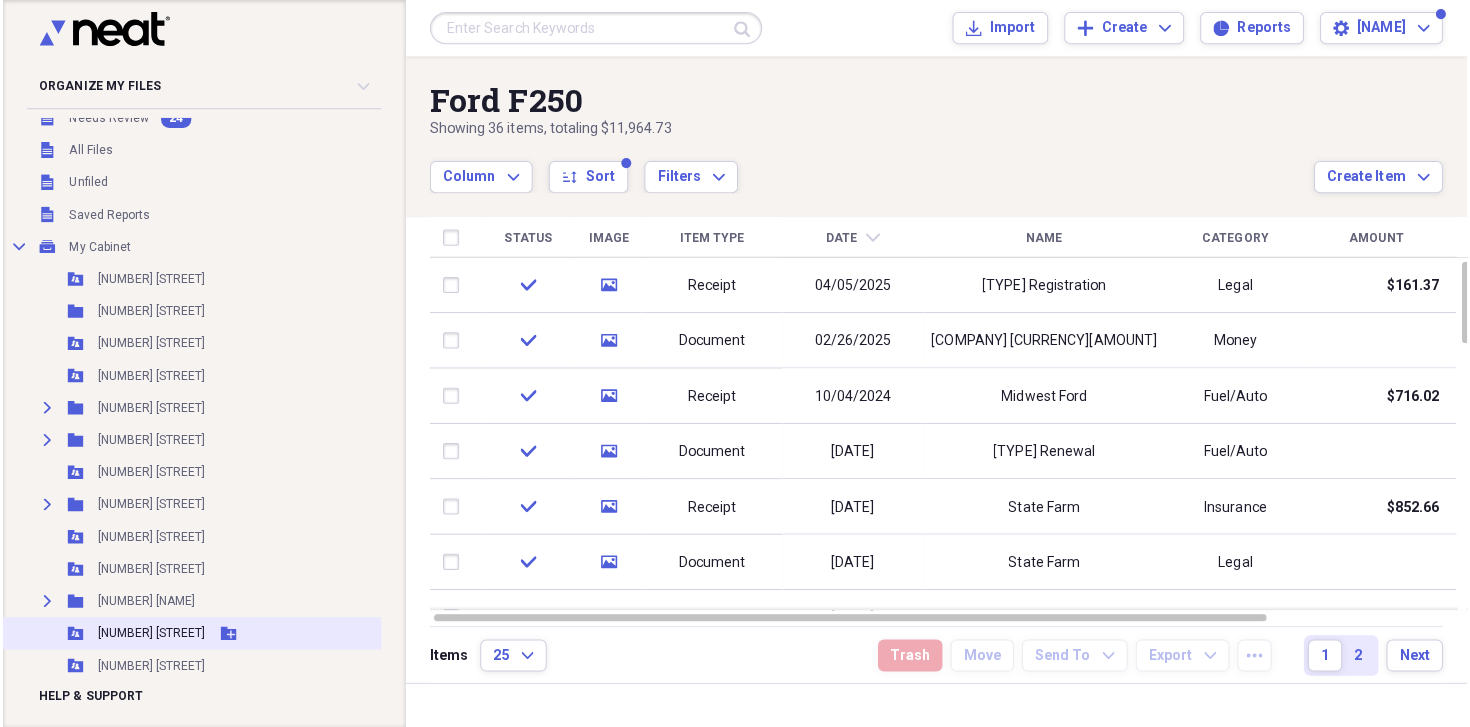 scroll, scrollTop: 29, scrollLeft: 0, axis: vertical 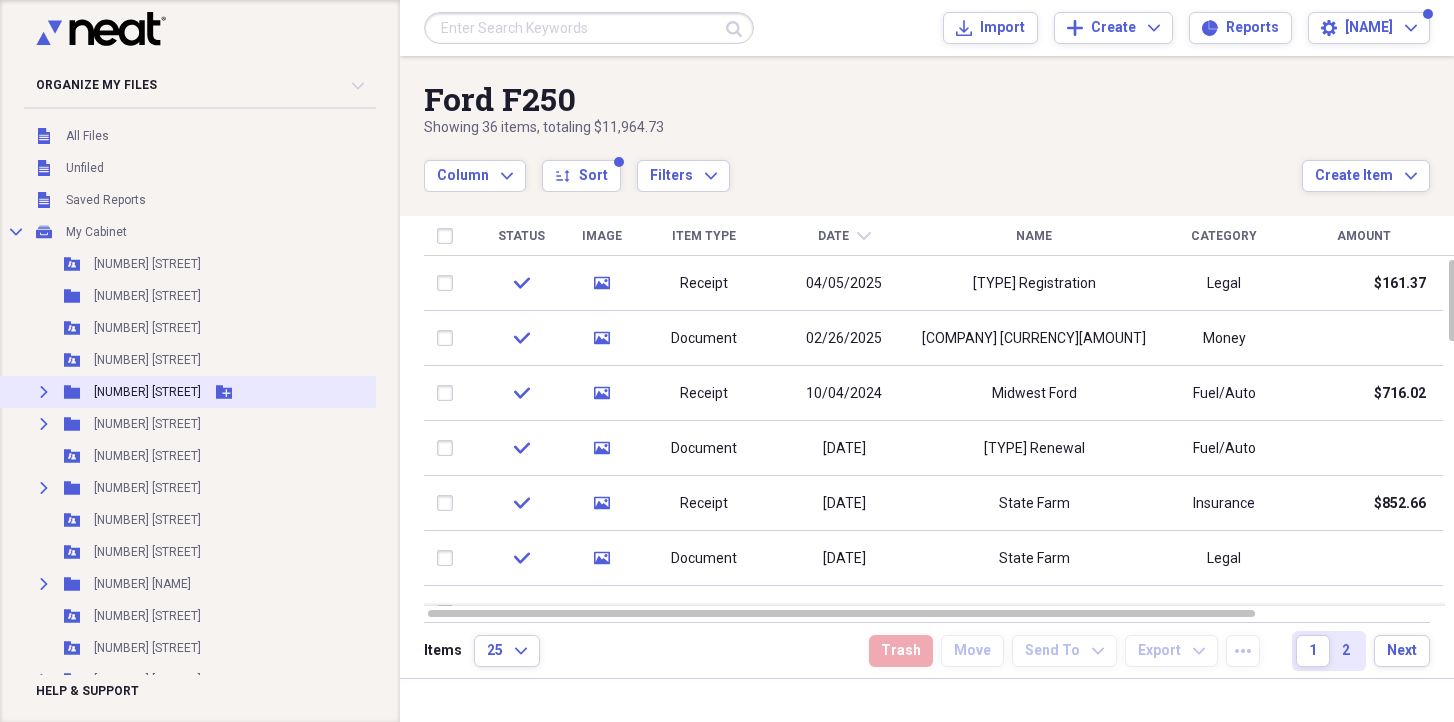 click on "[NUMBER] [STREET]" at bounding box center (147, 392) 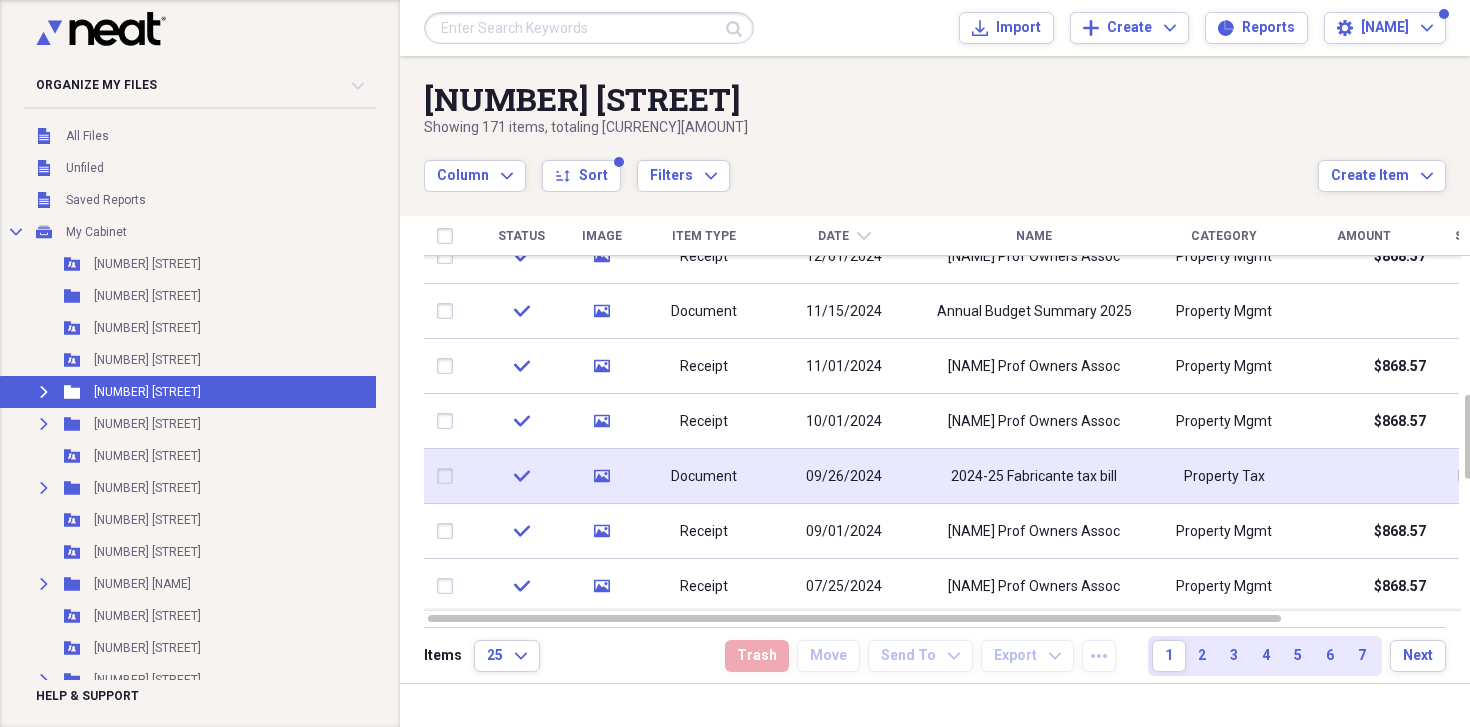 click on "09/26/2024" at bounding box center (844, 476) 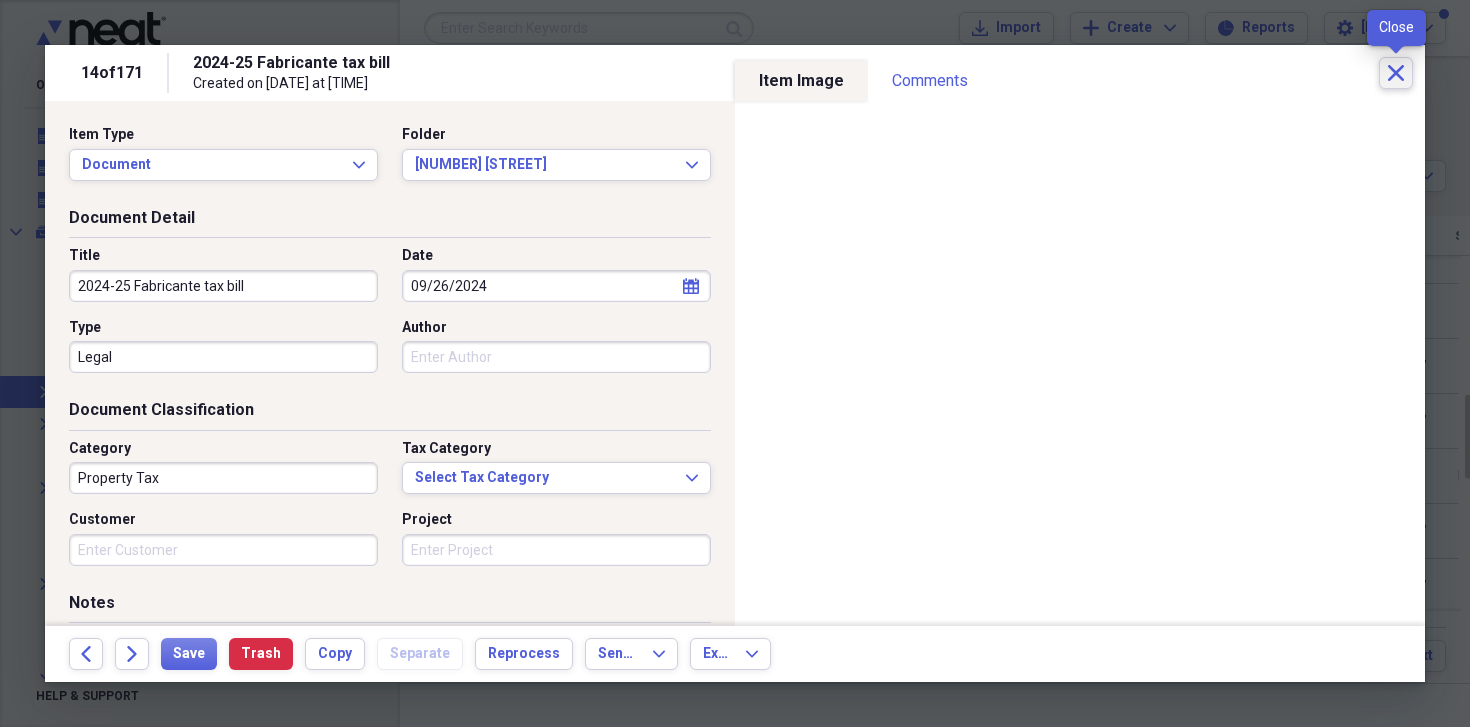 click on "Close" 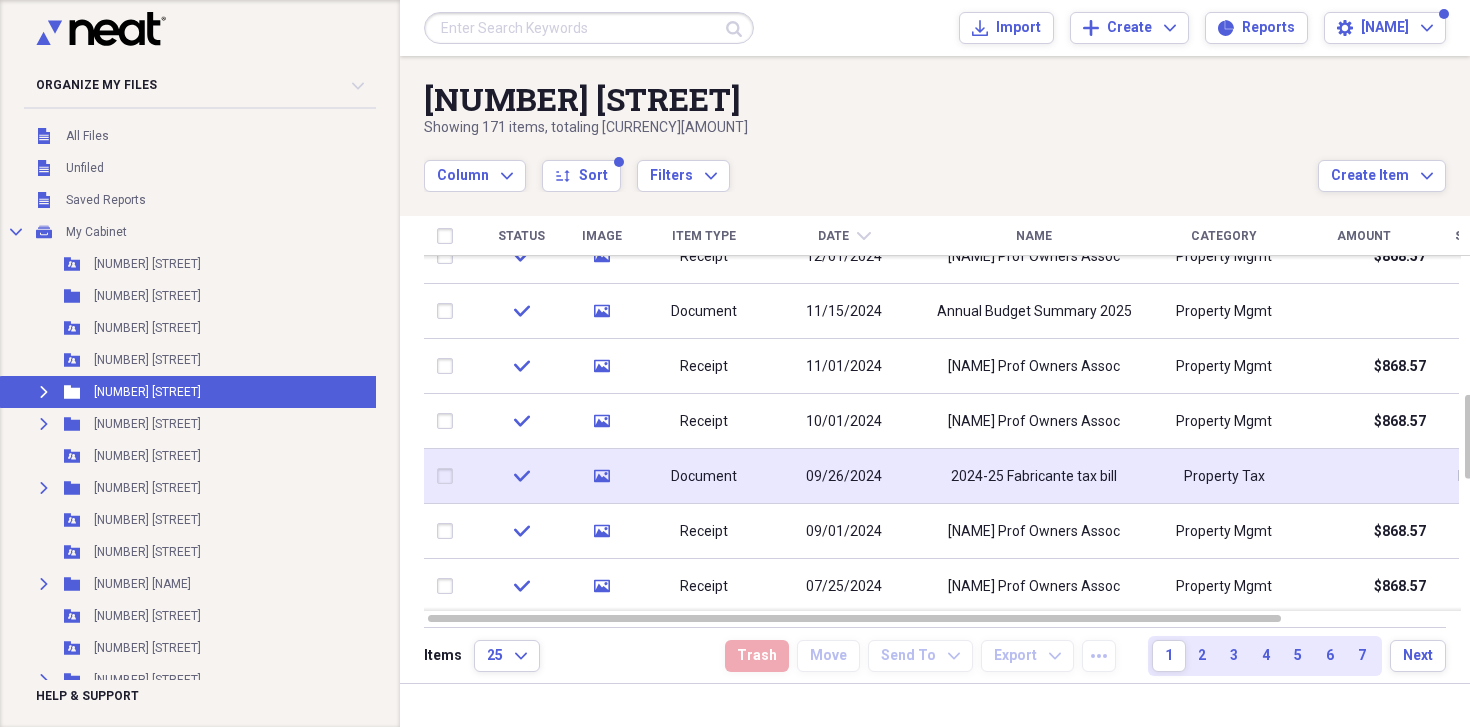 click on "2024-25 Fabricante tax bill" at bounding box center [1034, 477] 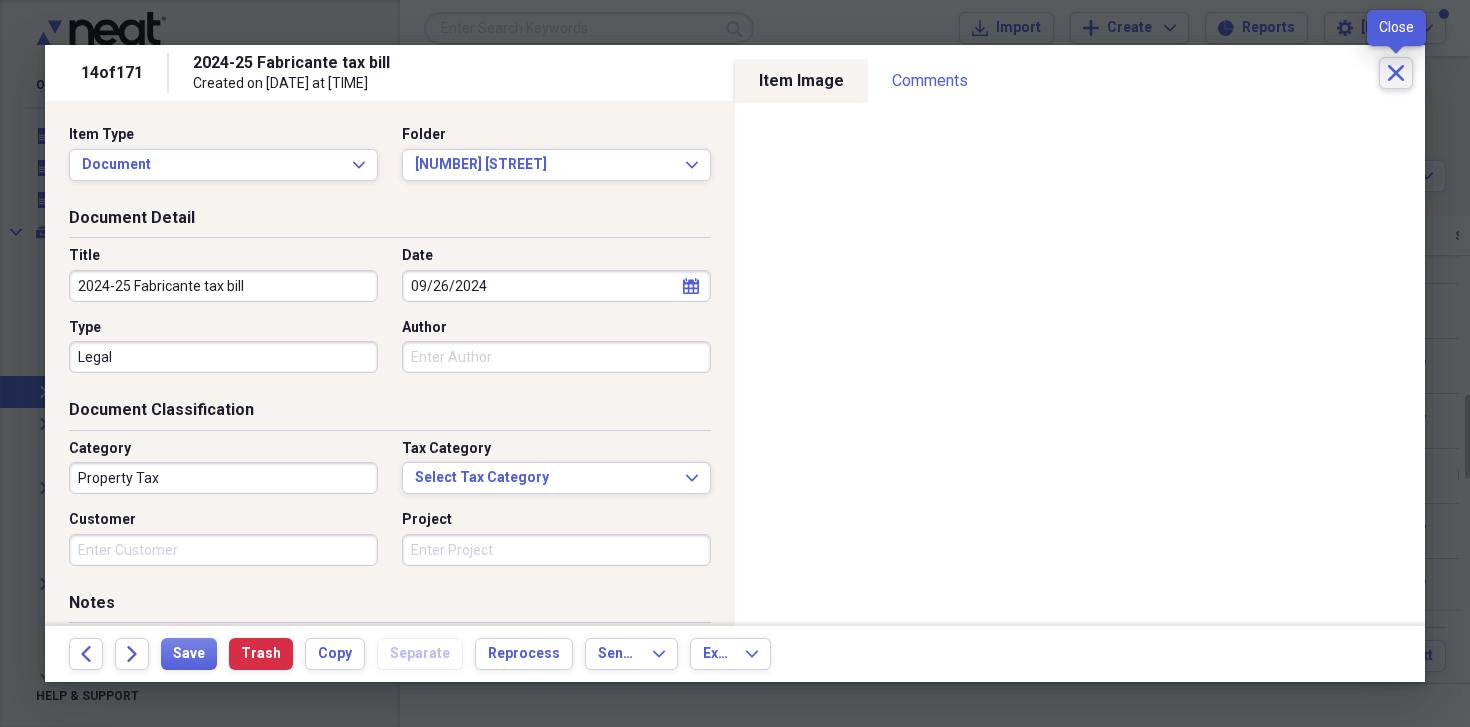 click on "Close" 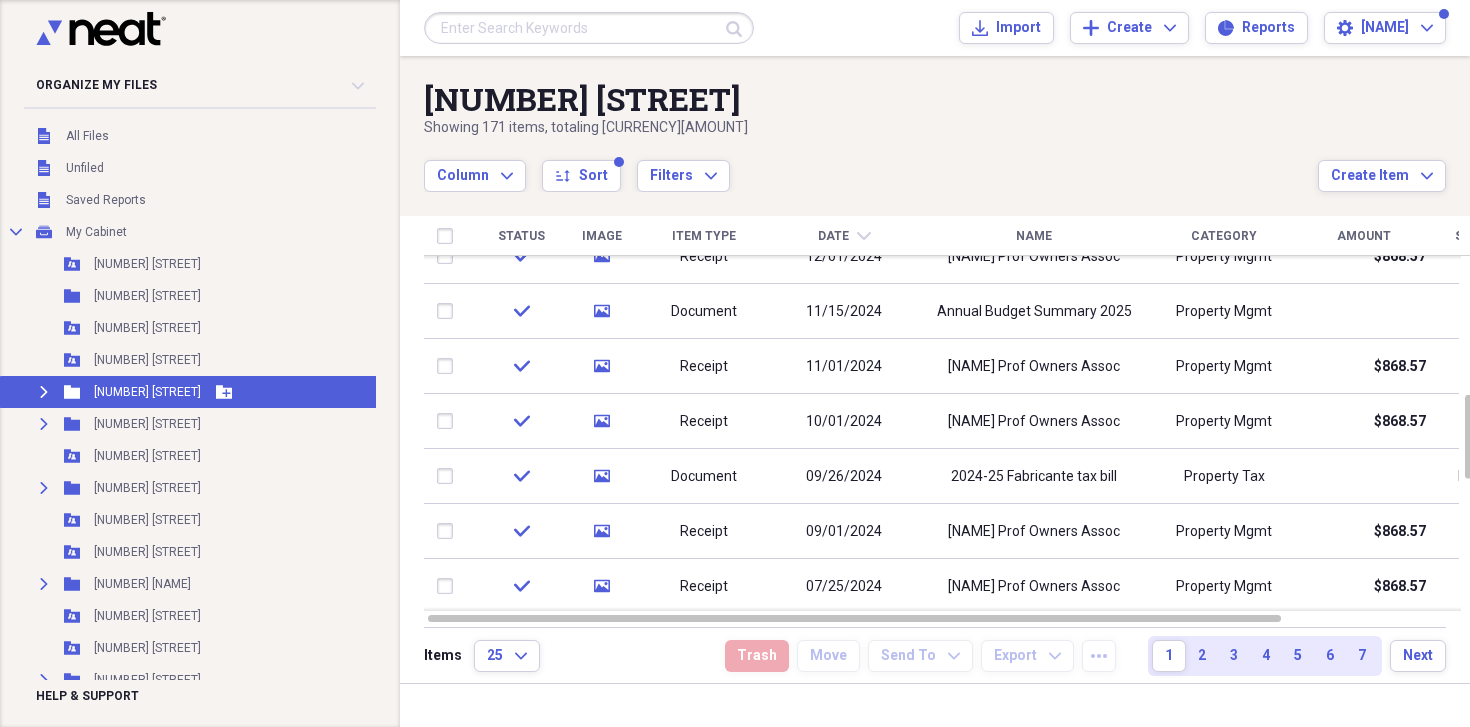 click on "Expand" at bounding box center (44, 392) 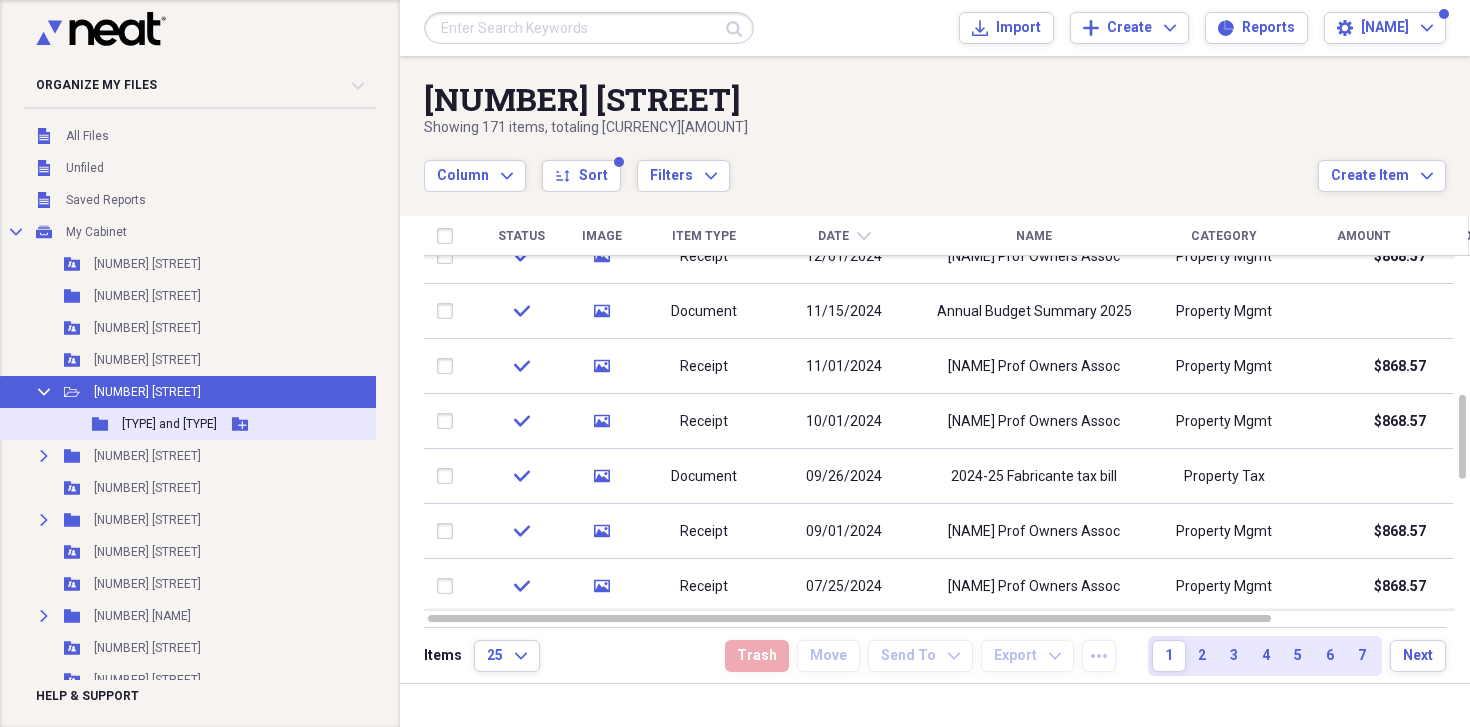 click on "[TYPE] and [TYPE]" at bounding box center [169, 424] 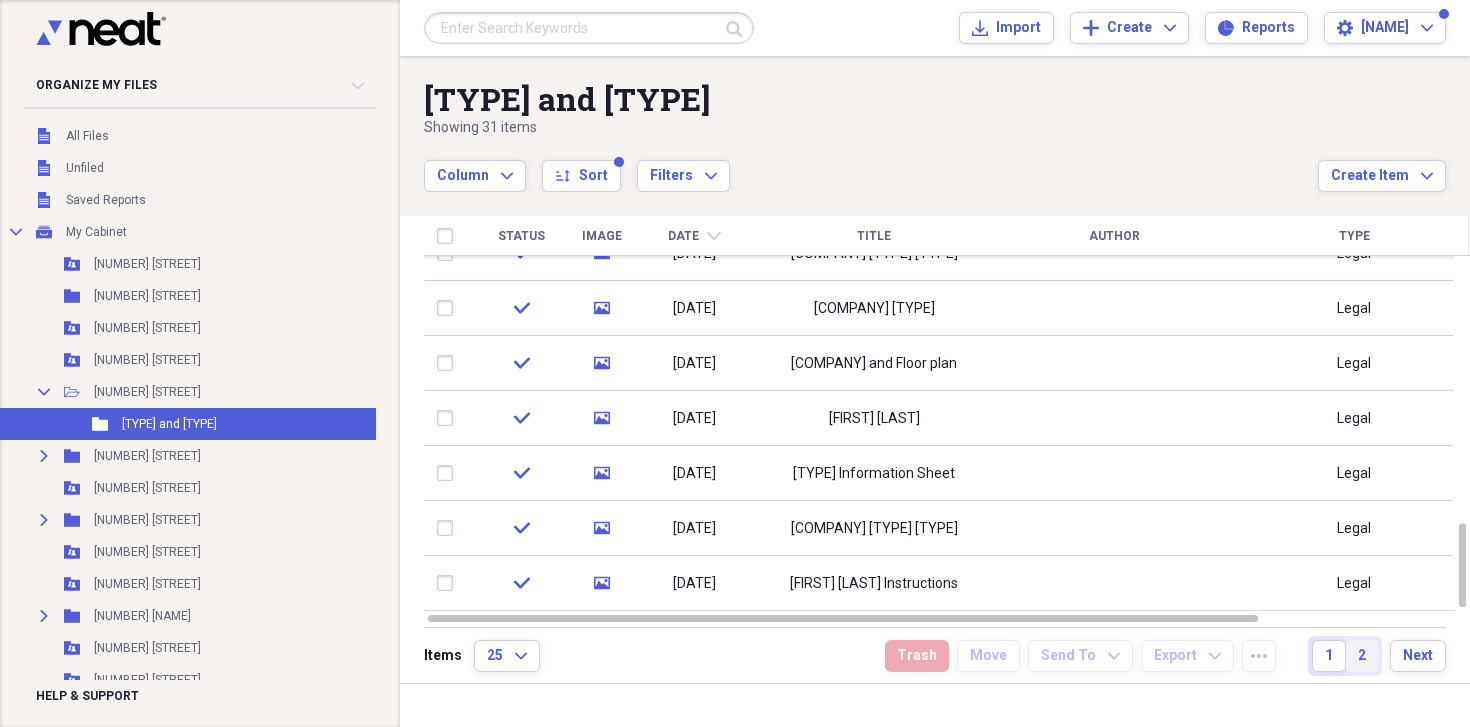 click on "2" at bounding box center [1362, 656] 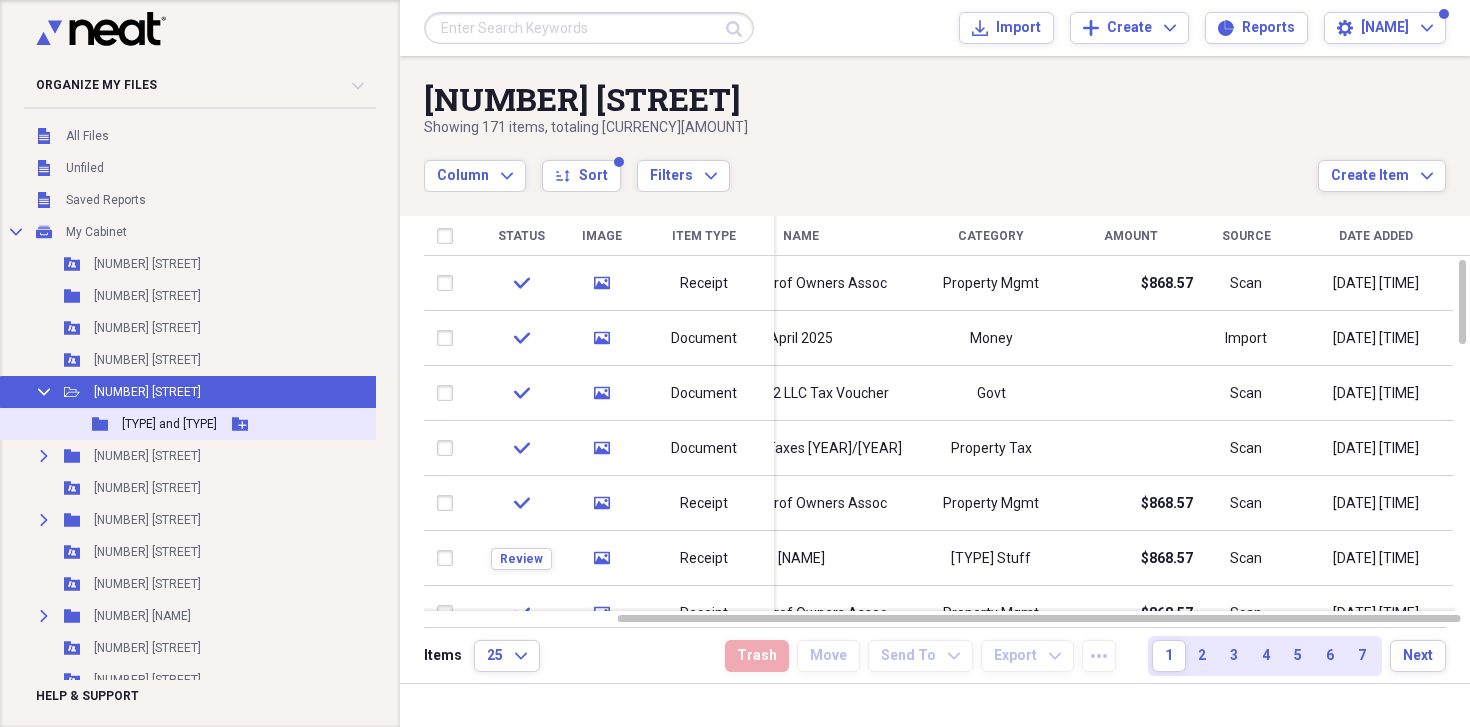 click on "[TYPE] and [TYPE]" at bounding box center (169, 424) 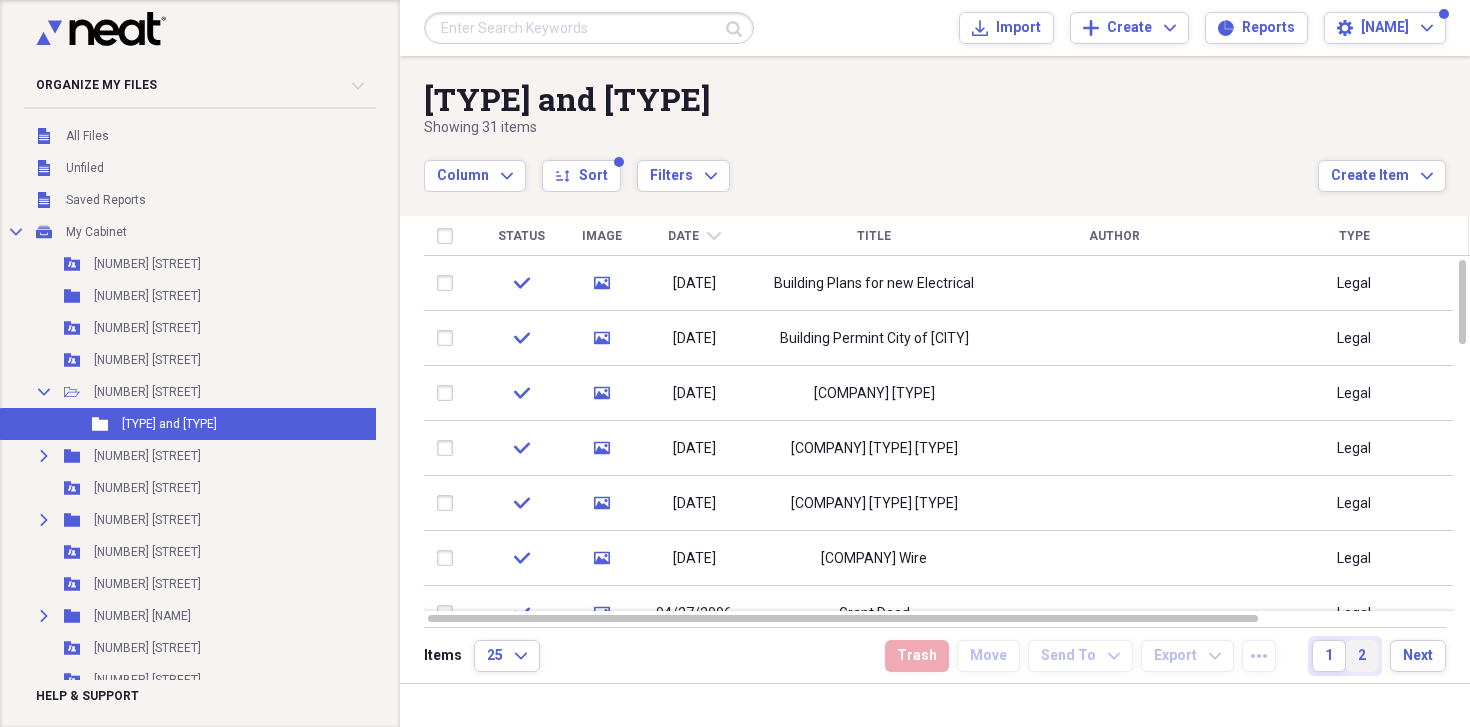 click on "2" at bounding box center [1362, 656] 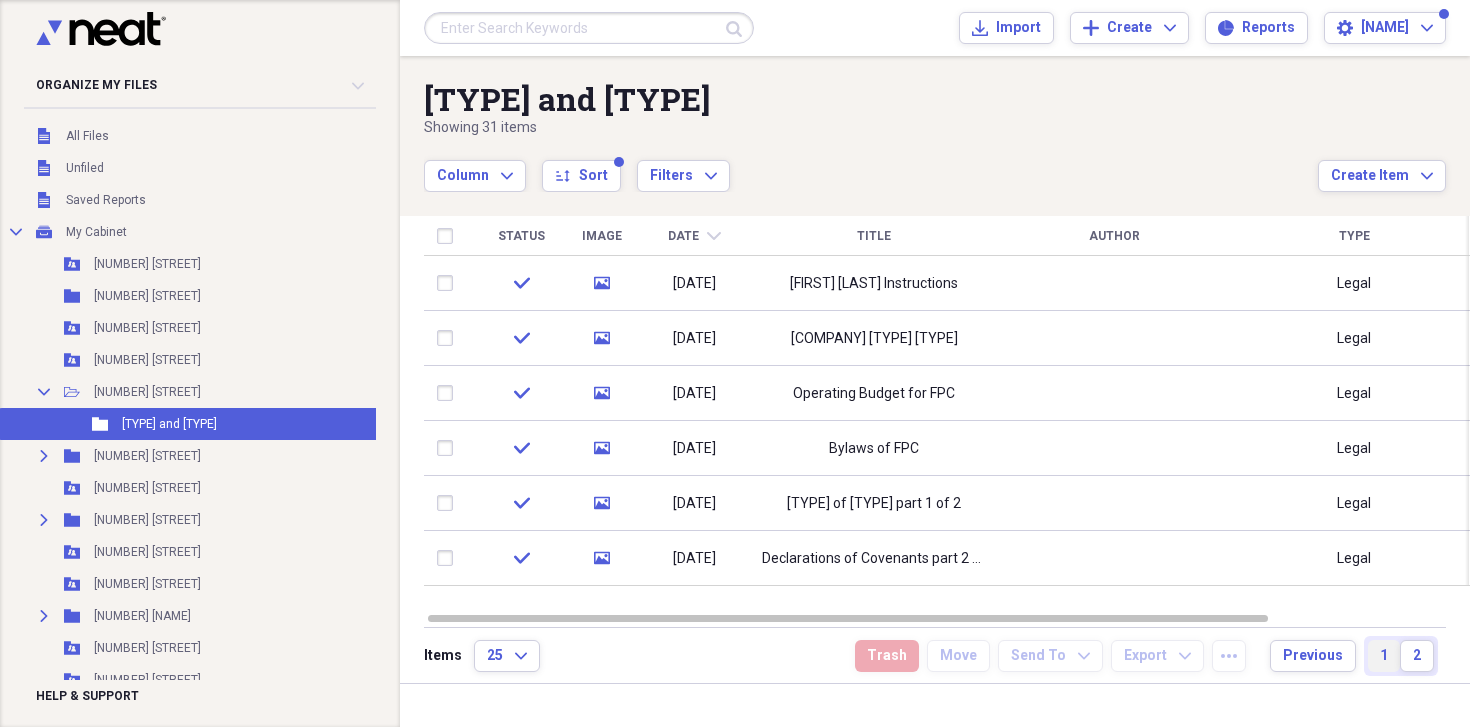 click on "1" at bounding box center [1384, 656] 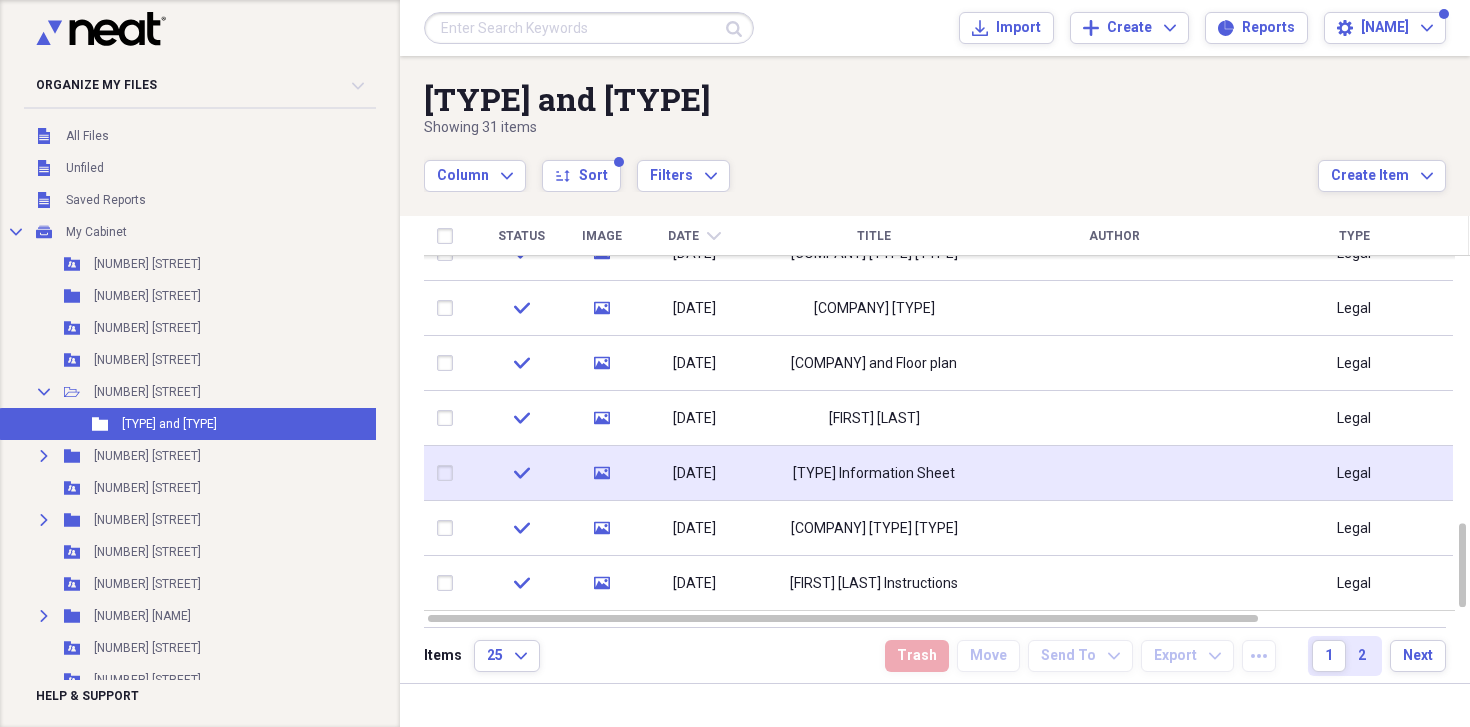 click on "[TYPE] Information Sheet" at bounding box center (874, 474) 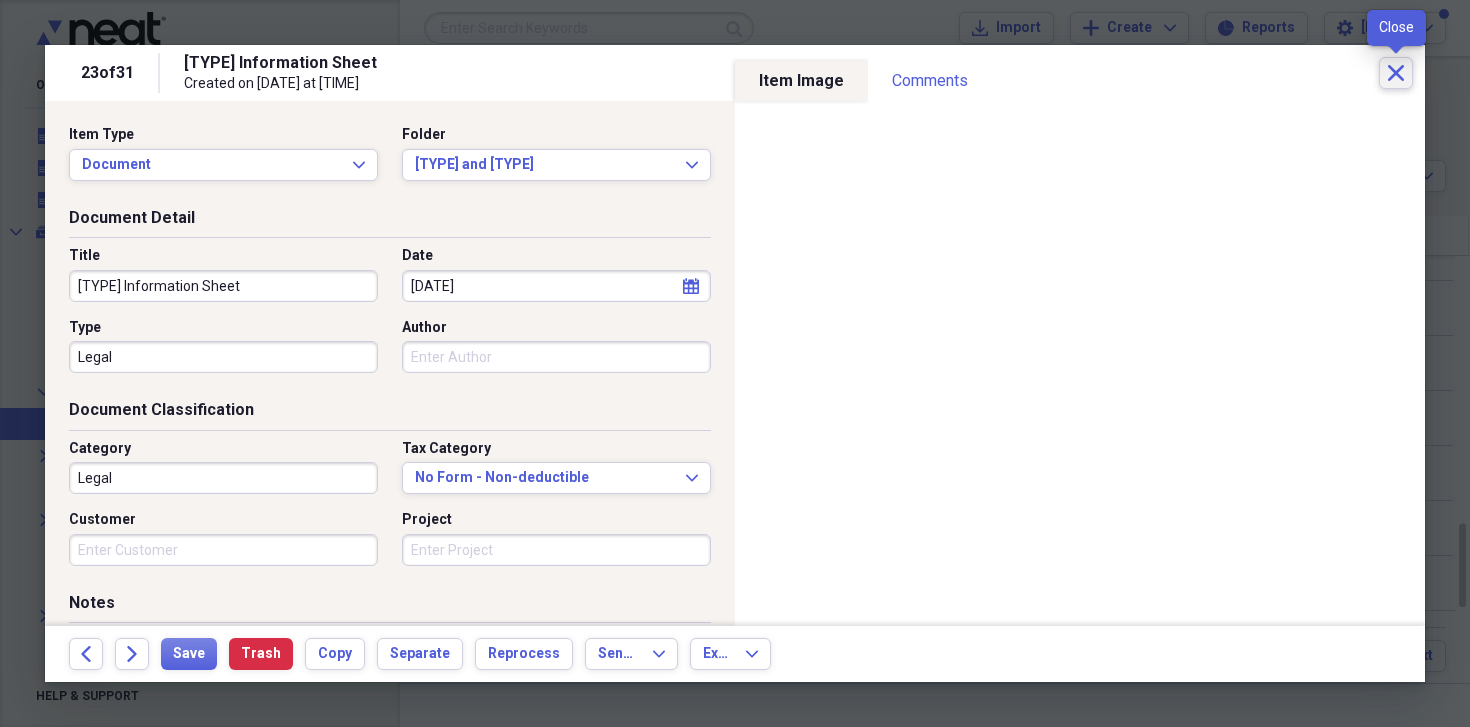 click on "Close" 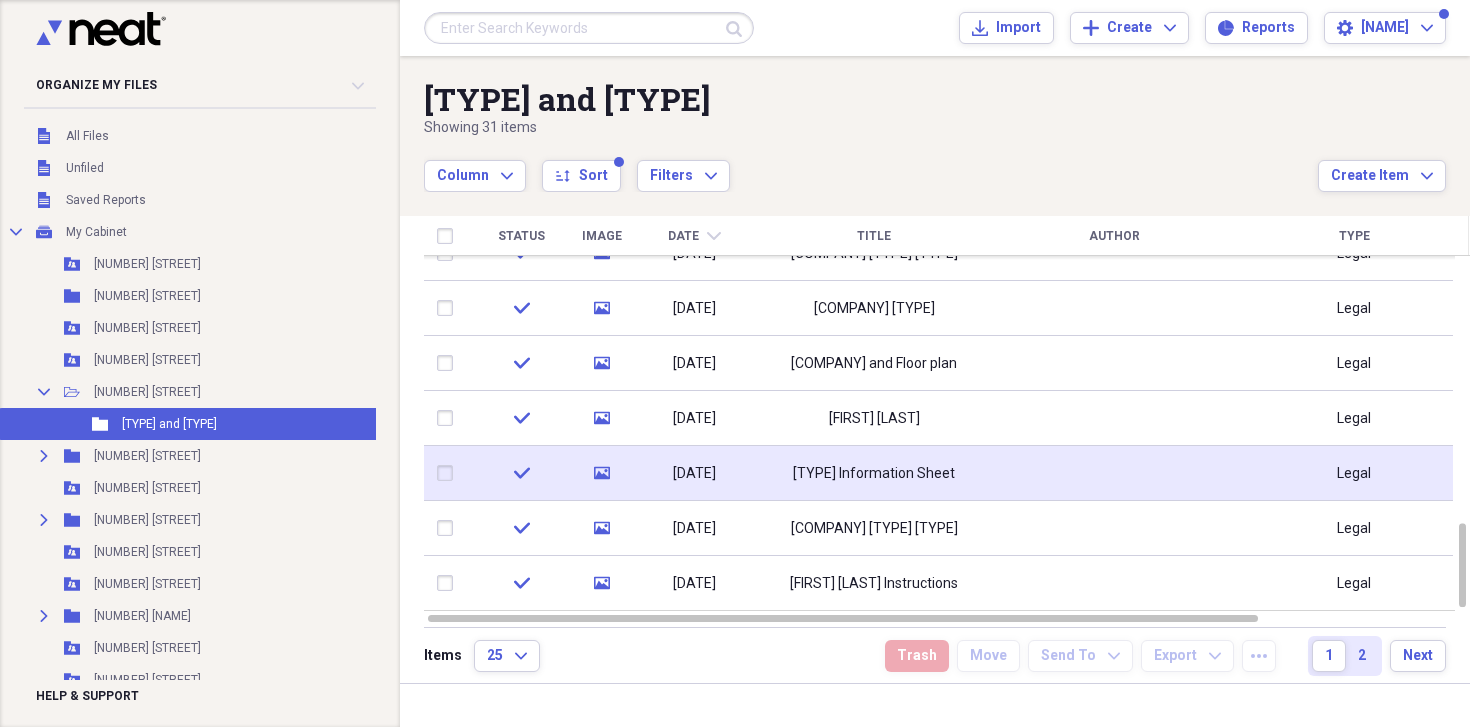 click on "[TYPE] Information Sheet" at bounding box center [874, 474] 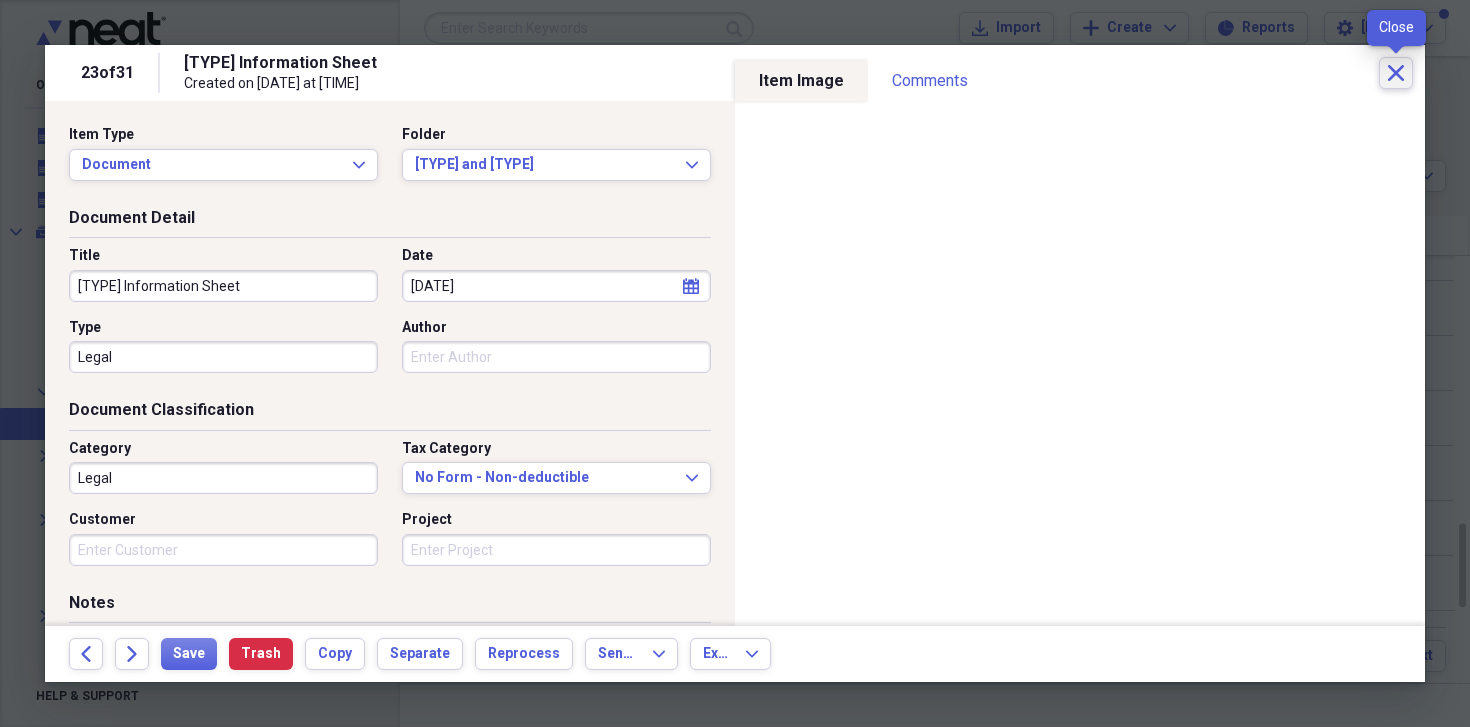 click 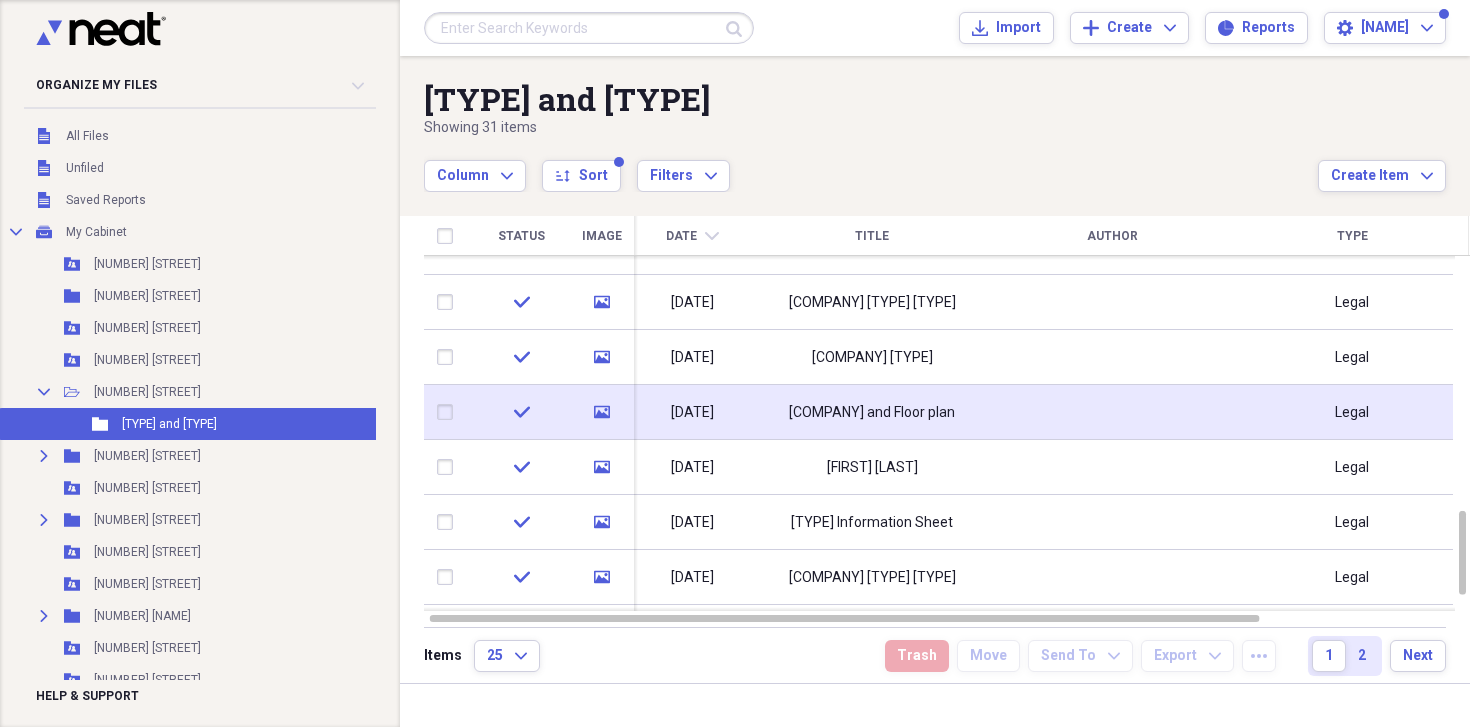 click on "[COMPANY] and Floor plan" at bounding box center (872, 413) 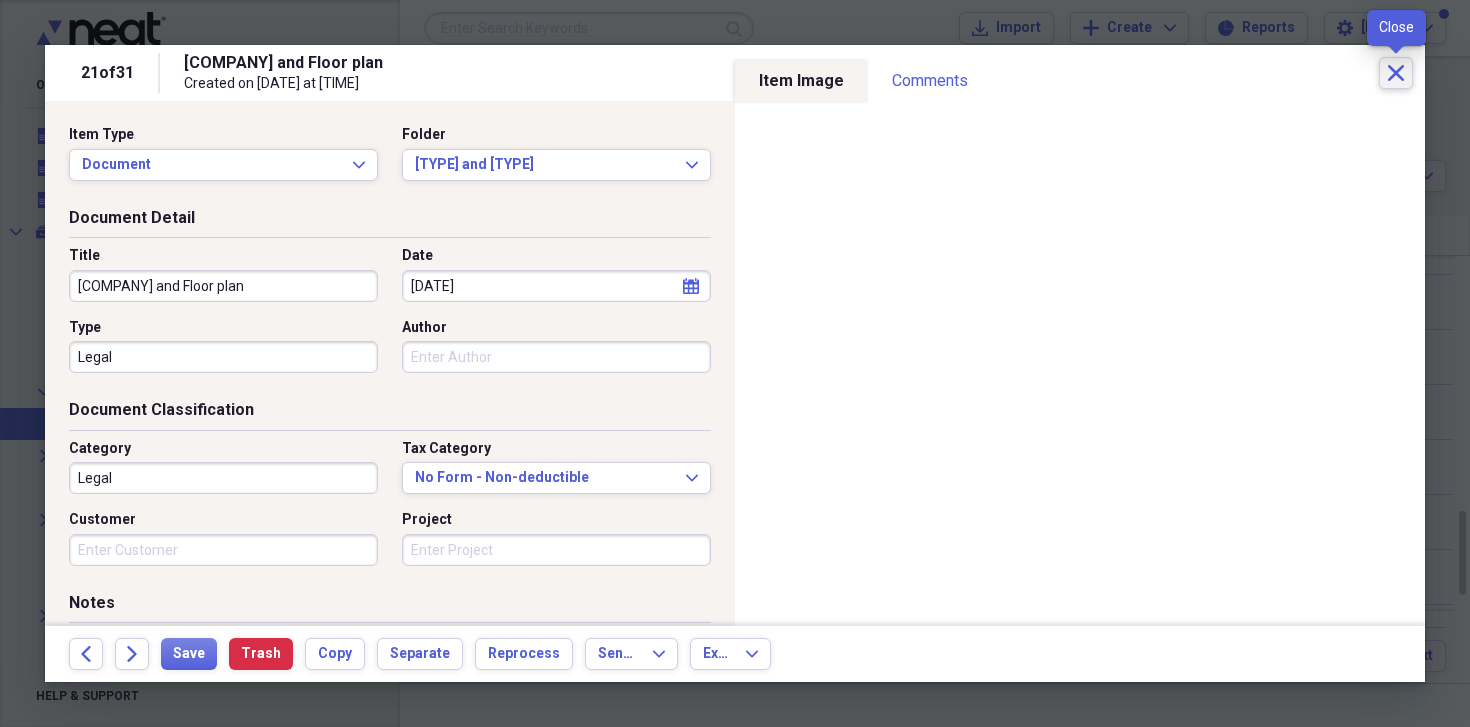 click on "Close" 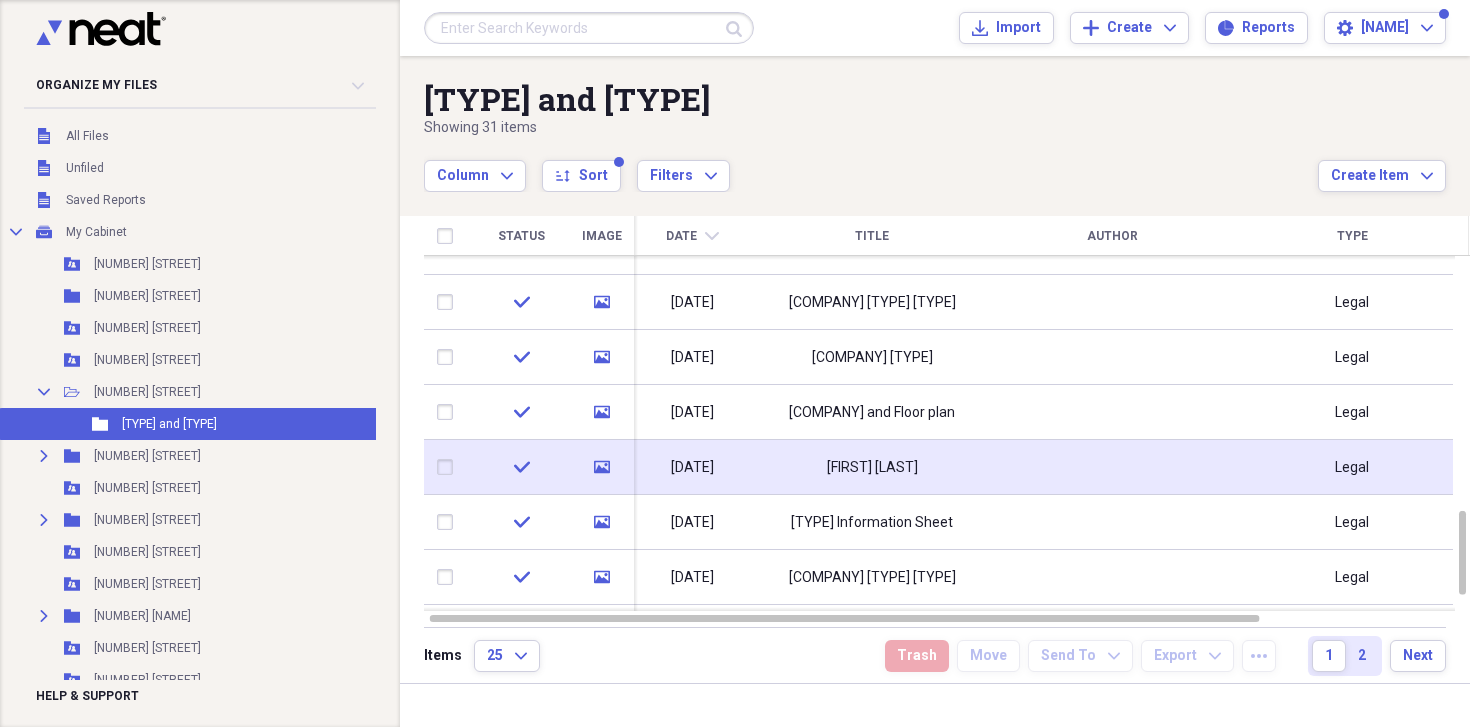 click on "[FIRST] [LAST]" at bounding box center [872, 467] 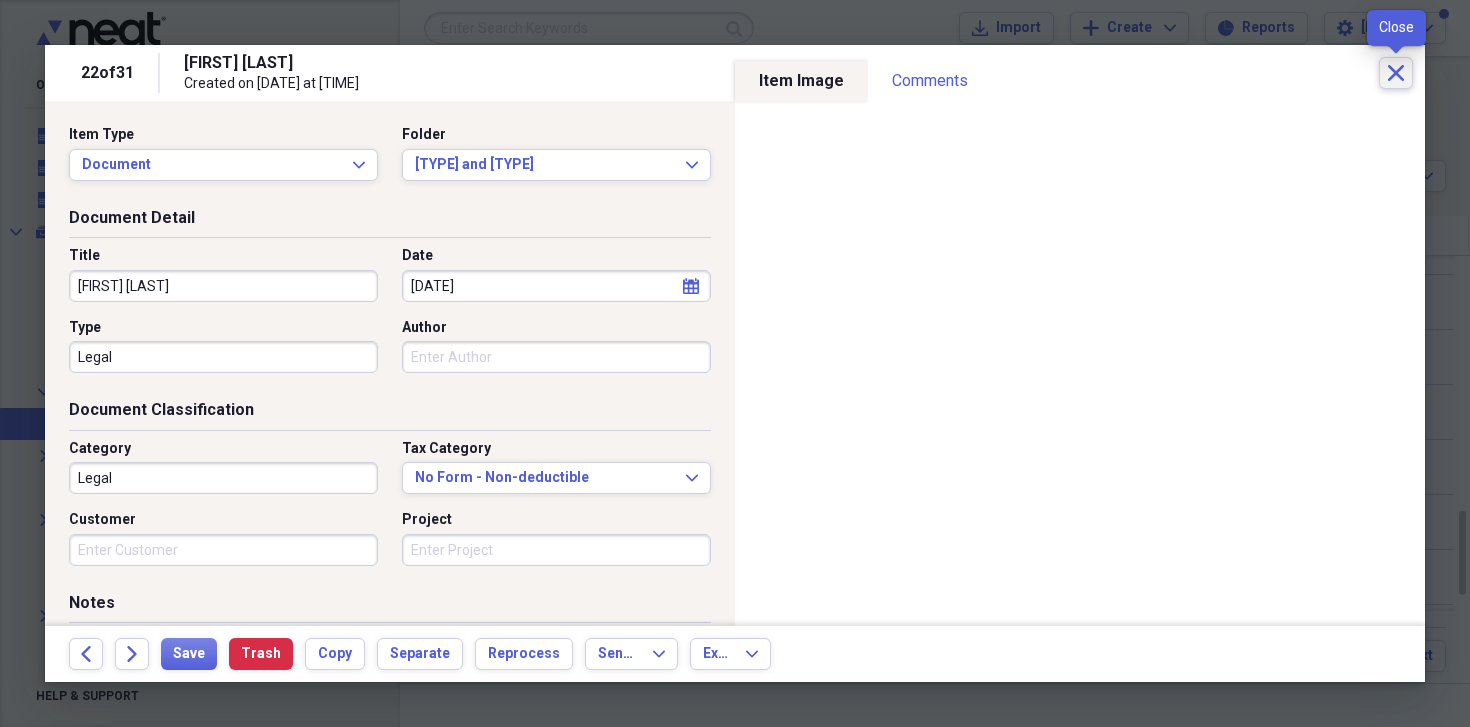 click on "Close" 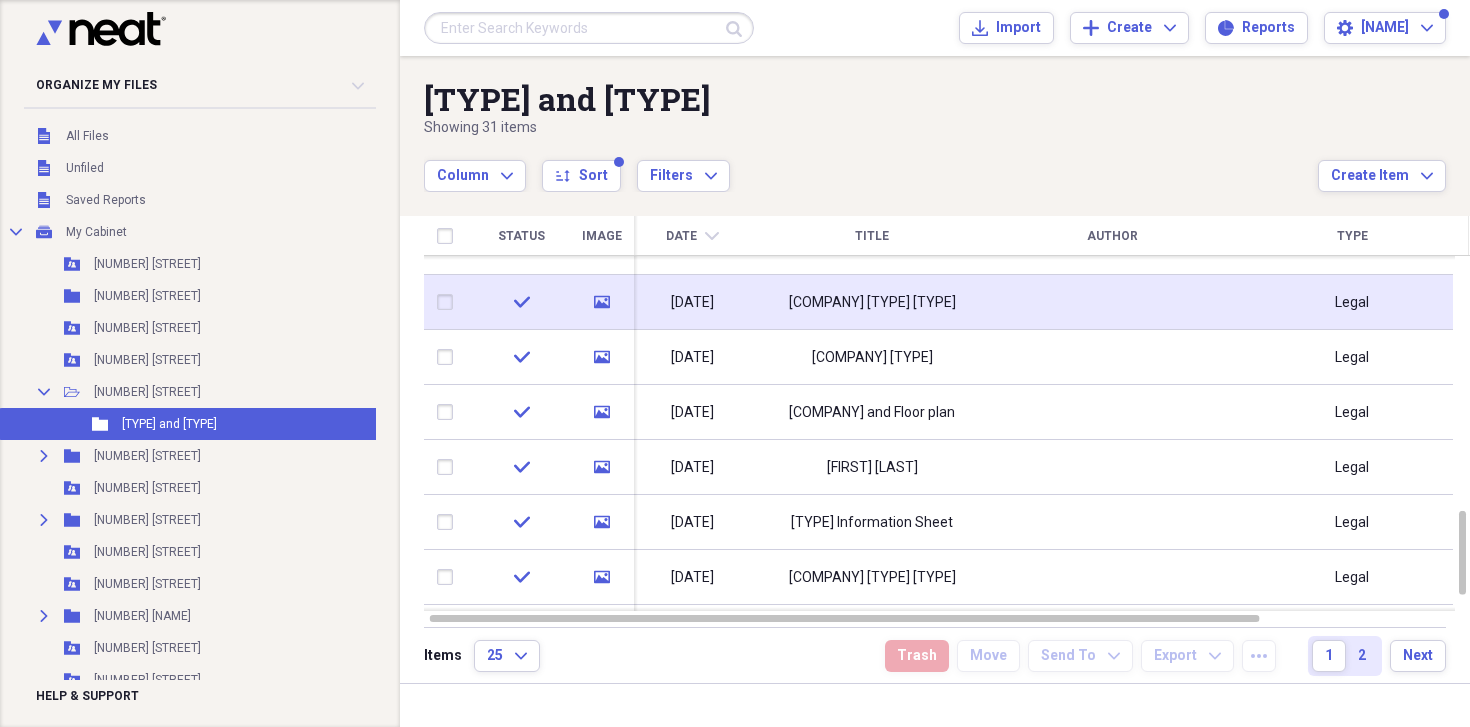 click on "[COMPANY] [TYPE] [TYPE]" at bounding box center (872, 303) 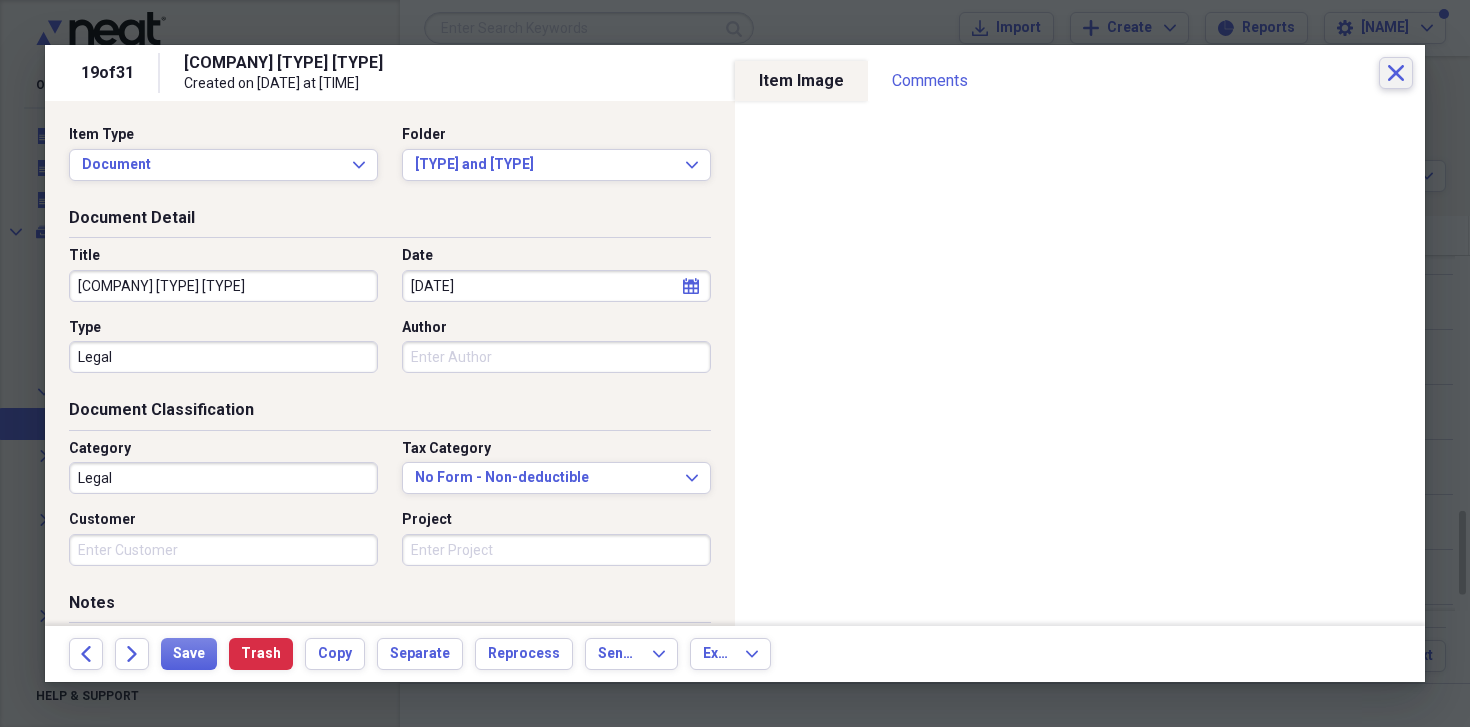 click on "Close" 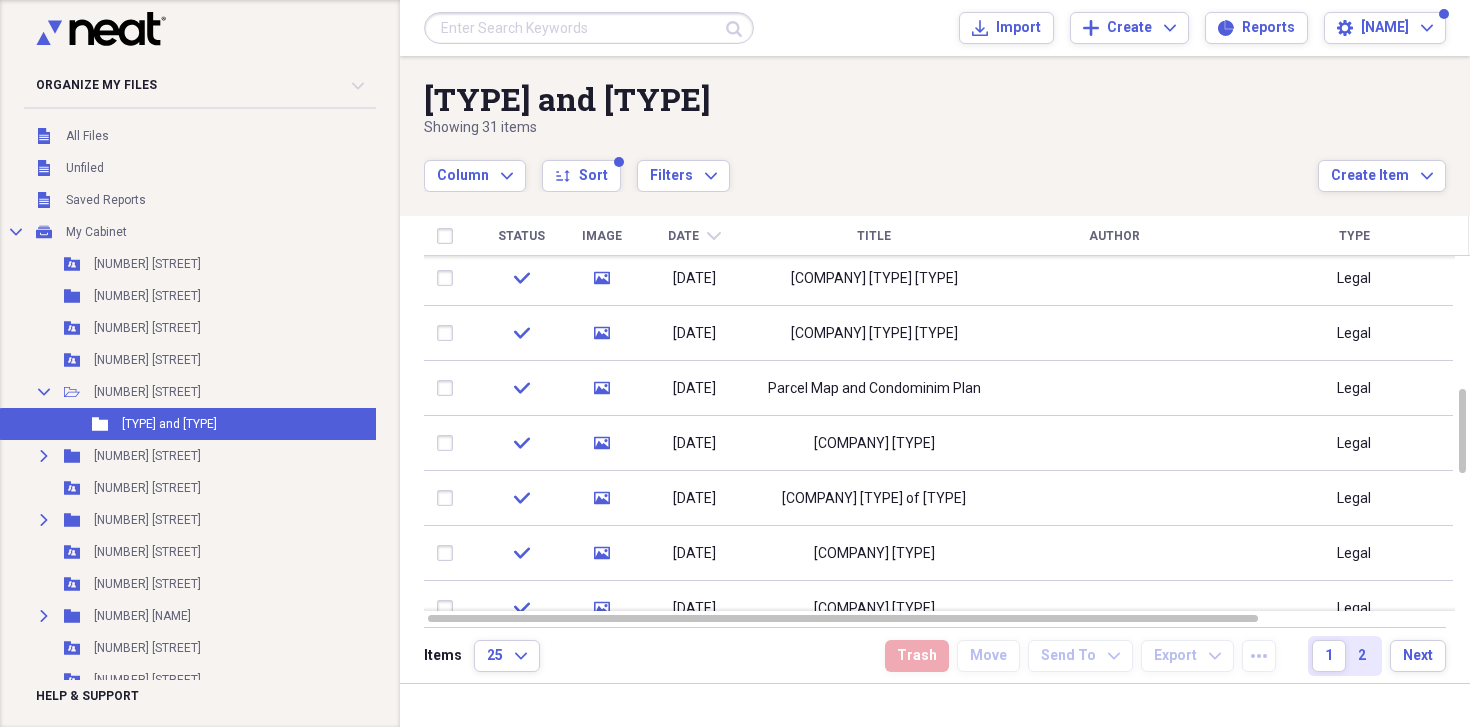 click on "Parcel Map and Condominim Plan" at bounding box center [874, 389] 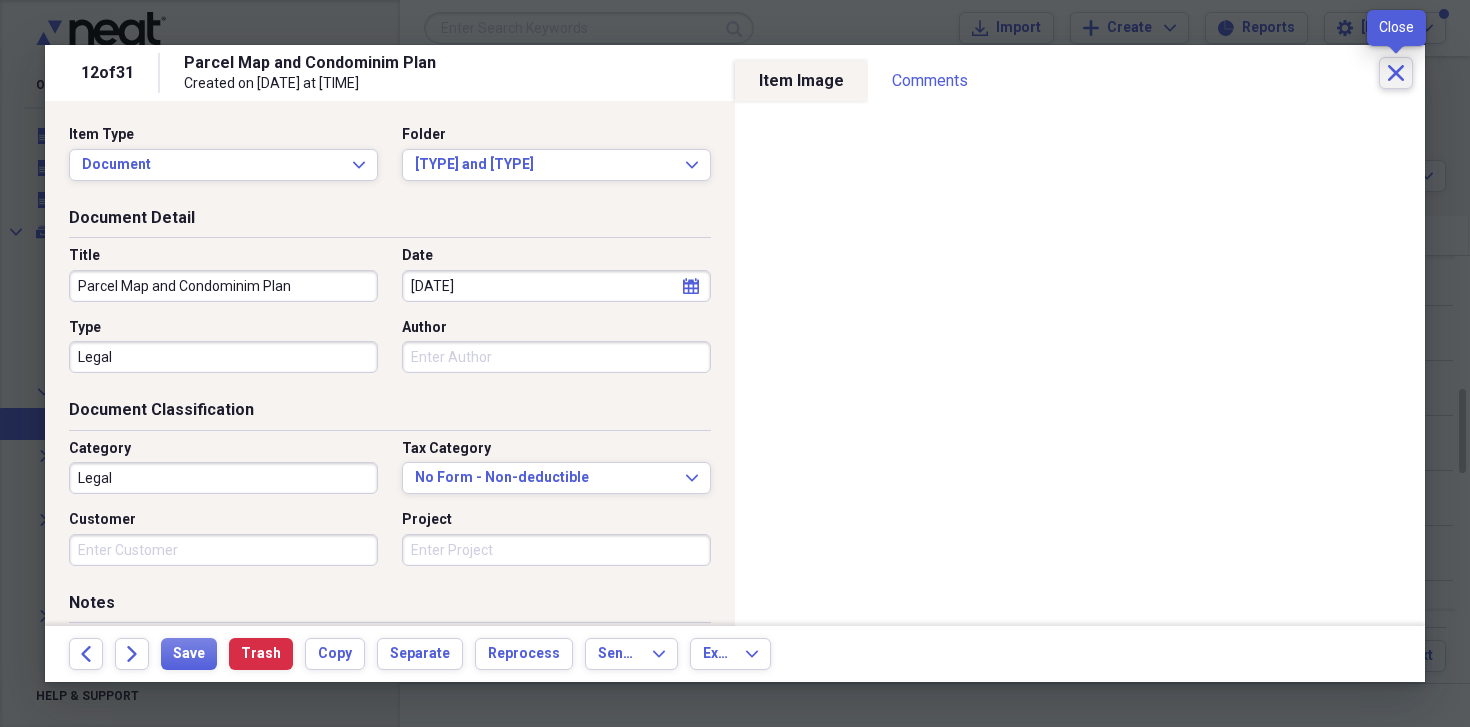 click 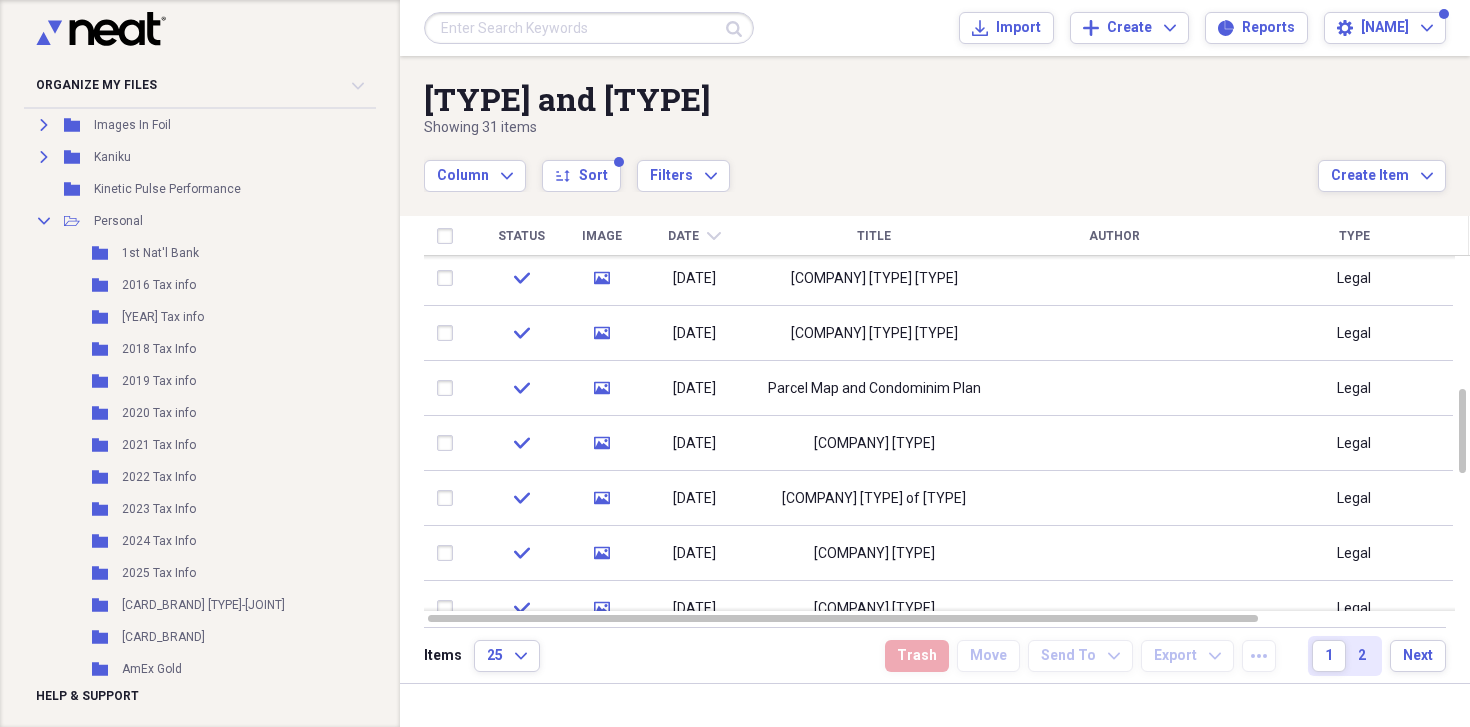 scroll, scrollTop: 761, scrollLeft: 0, axis: vertical 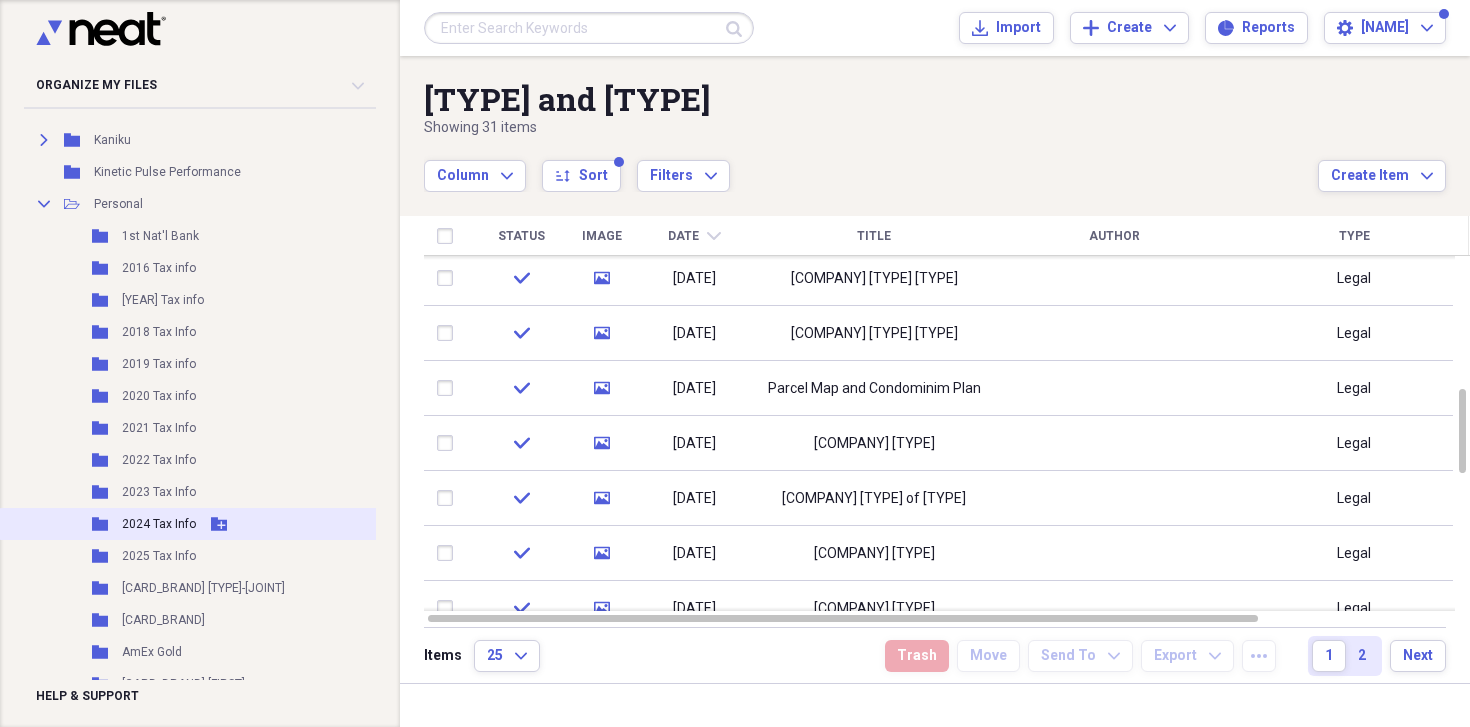 click on "2024 Tax Info" at bounding box center [159, 524] 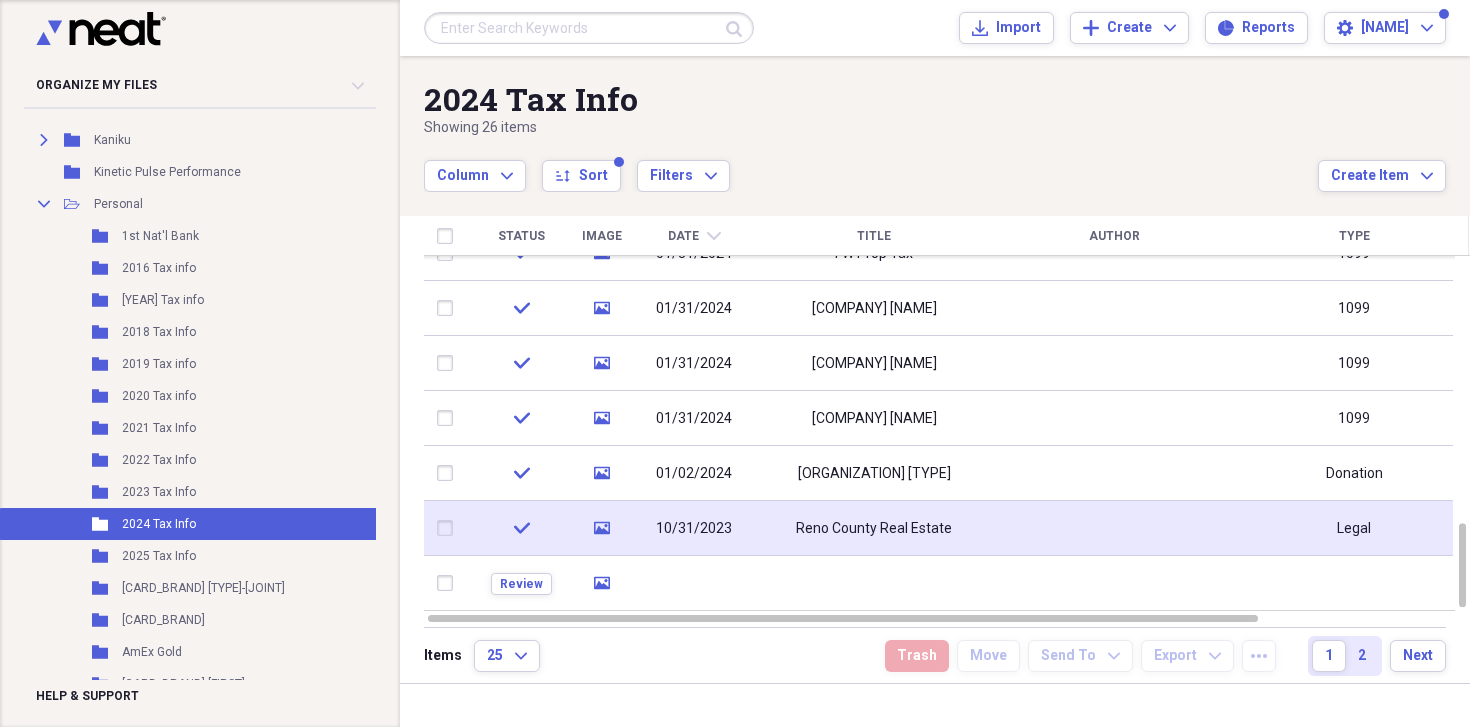 click on "Reno County Real Estate" at bounding box center (874, 529) 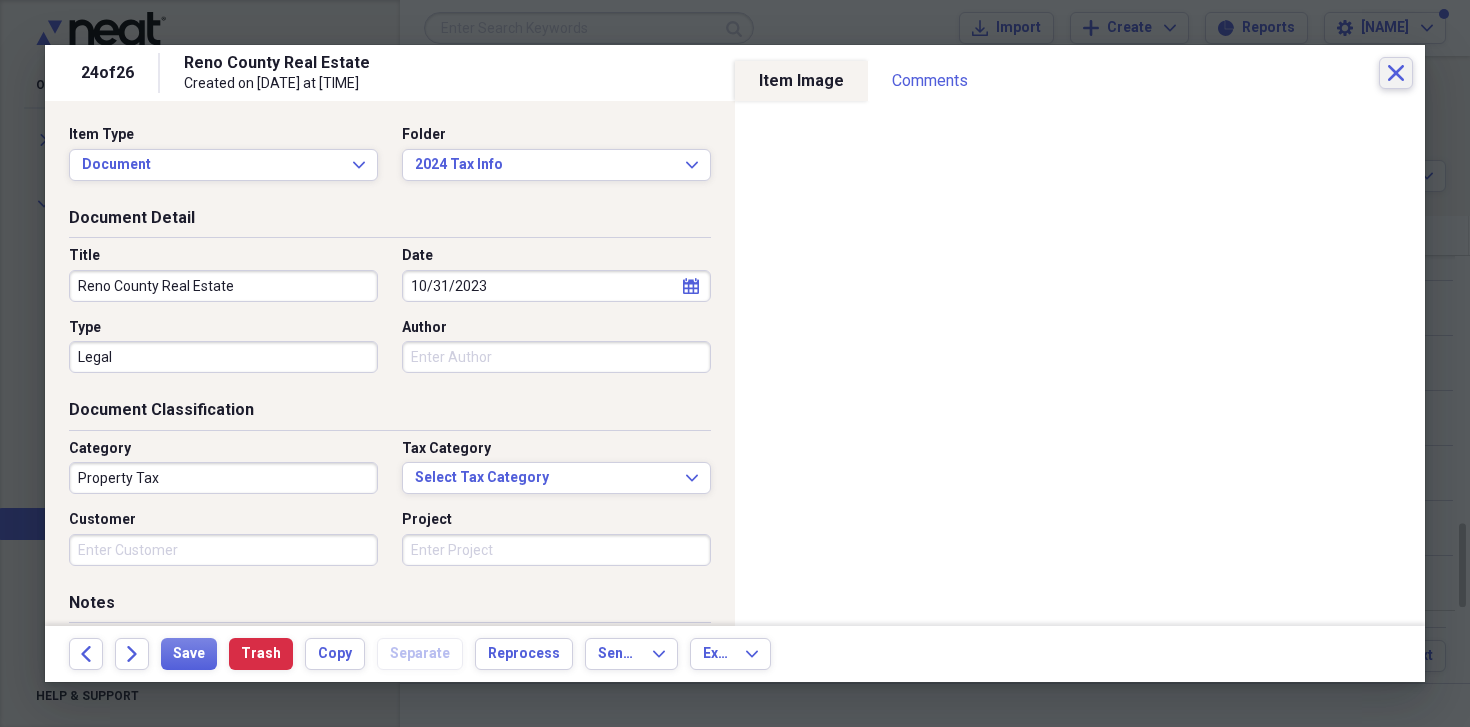 click on "Close" 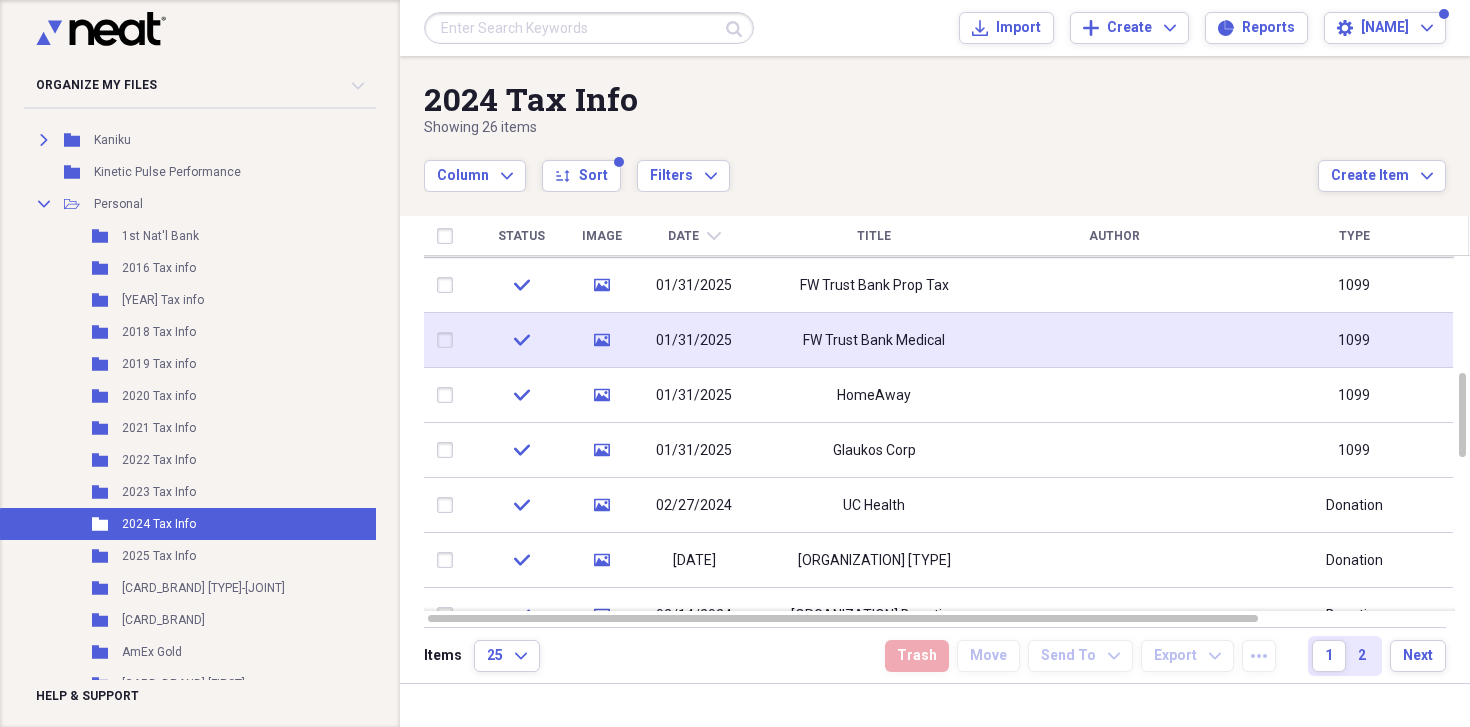 click on "FW Trust Bank Medical" at bounding box center [874, 341] 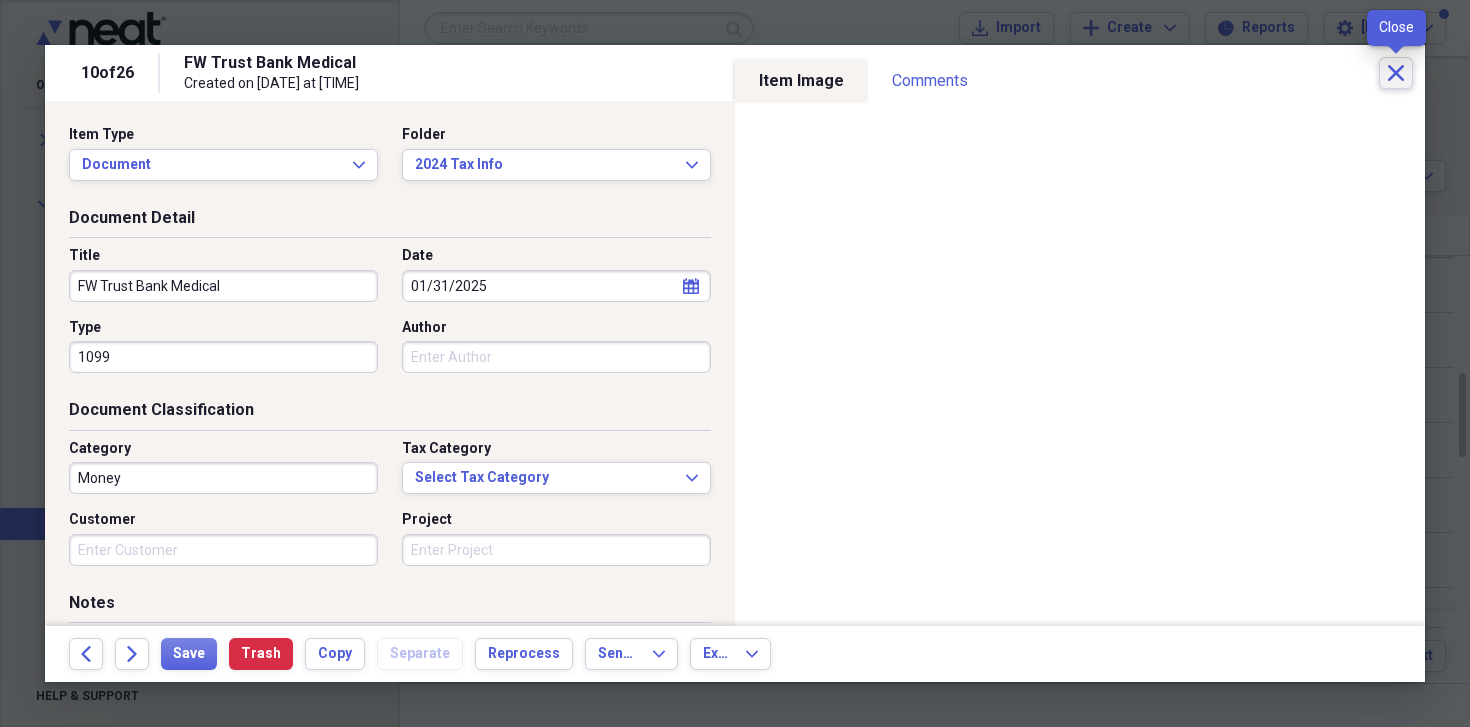 click 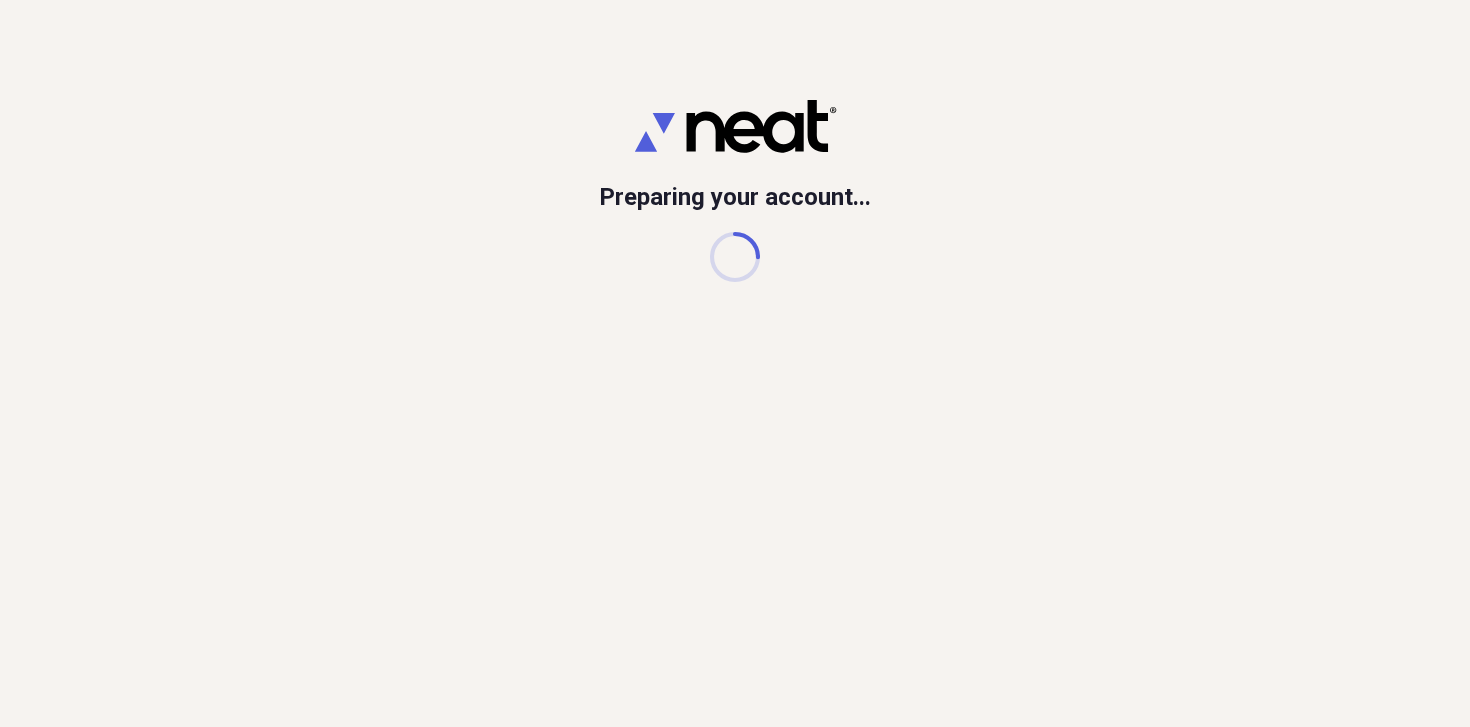 scroll, scrollTop: 0, scrollLeft: 0, axis: both 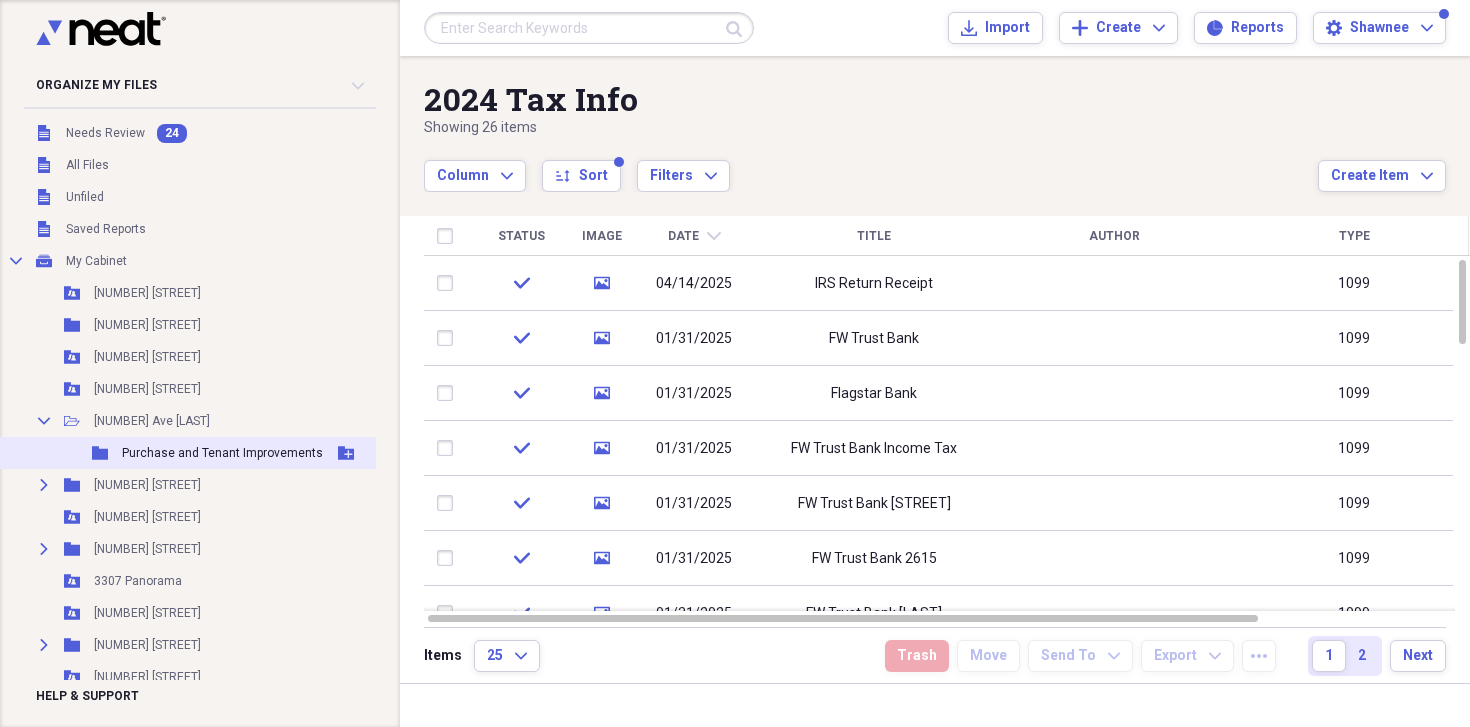 click on "Purchase and Tenant Improvements" at bounding box center [222, 453] 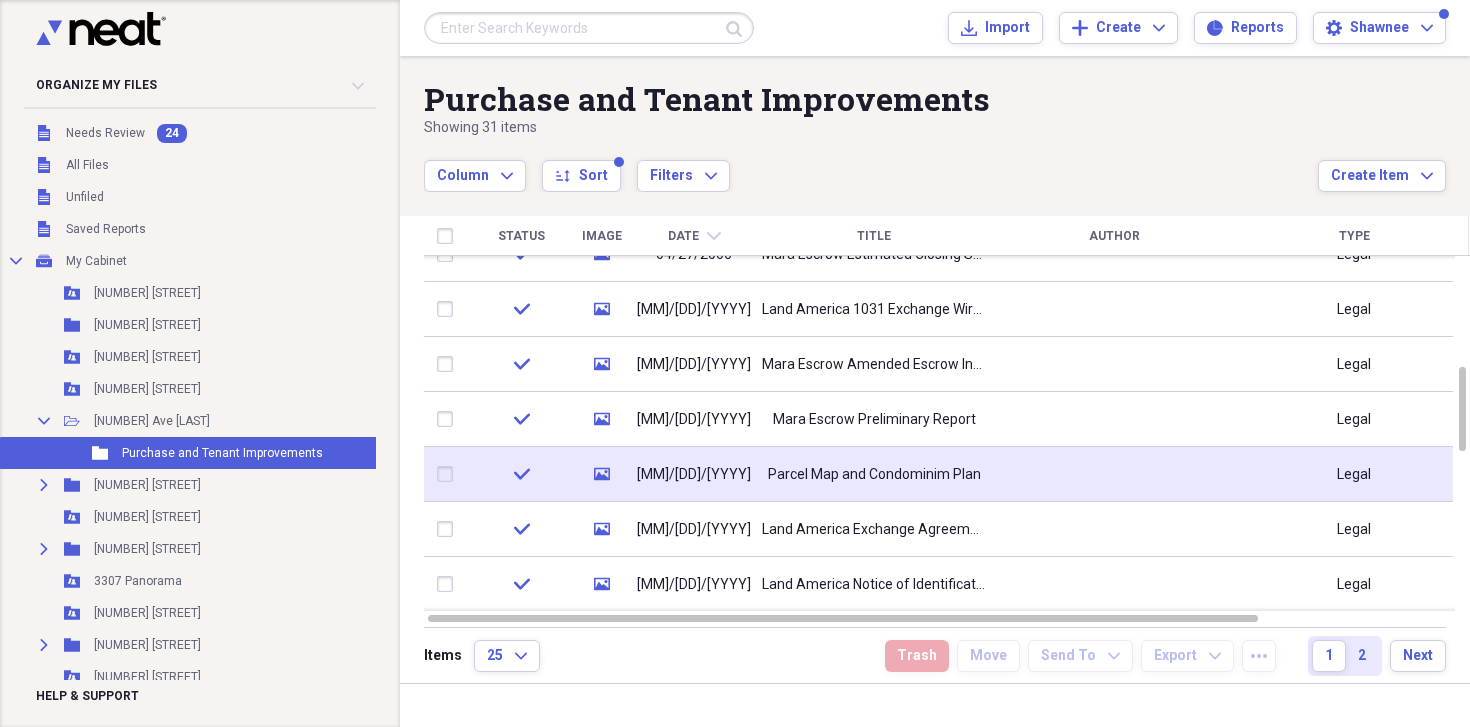 click on "Parcel Map and Condominim Plan" at bounding box center (874, 475) 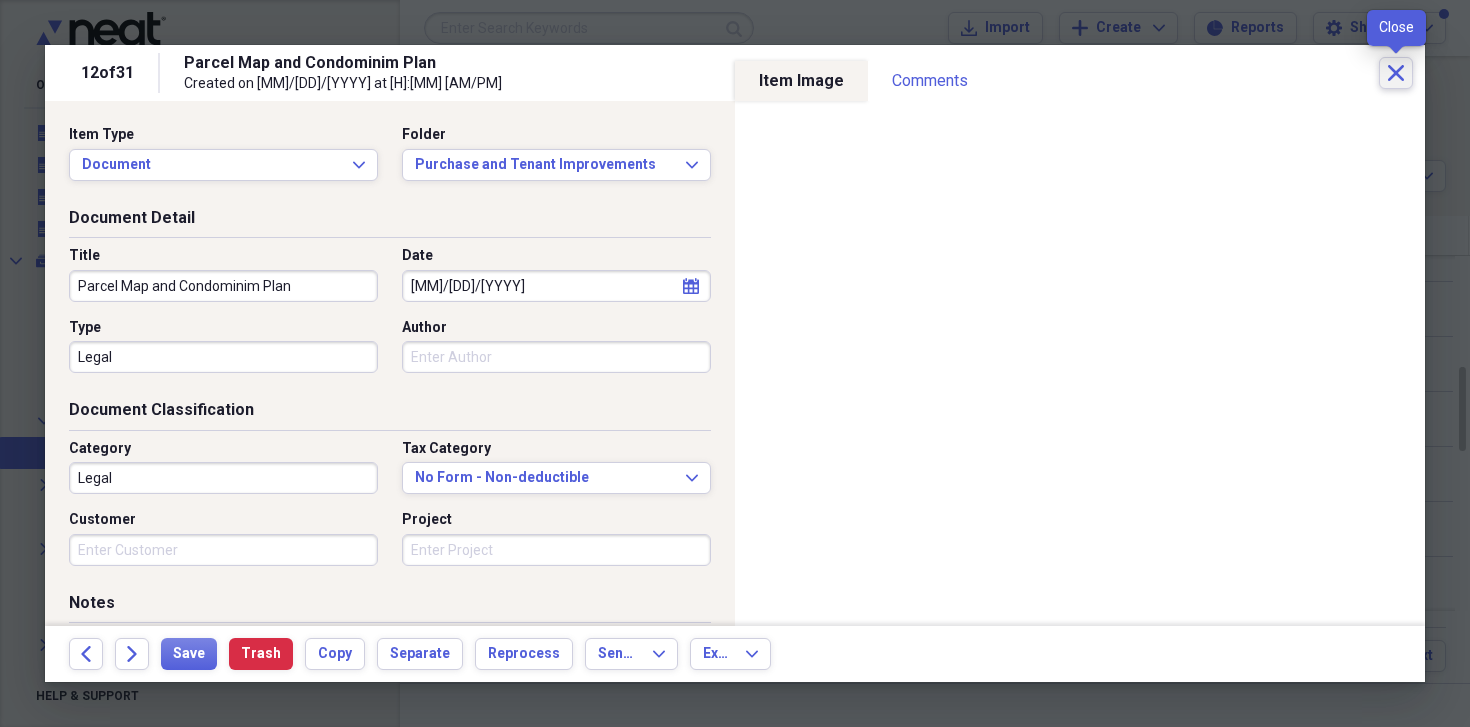 click 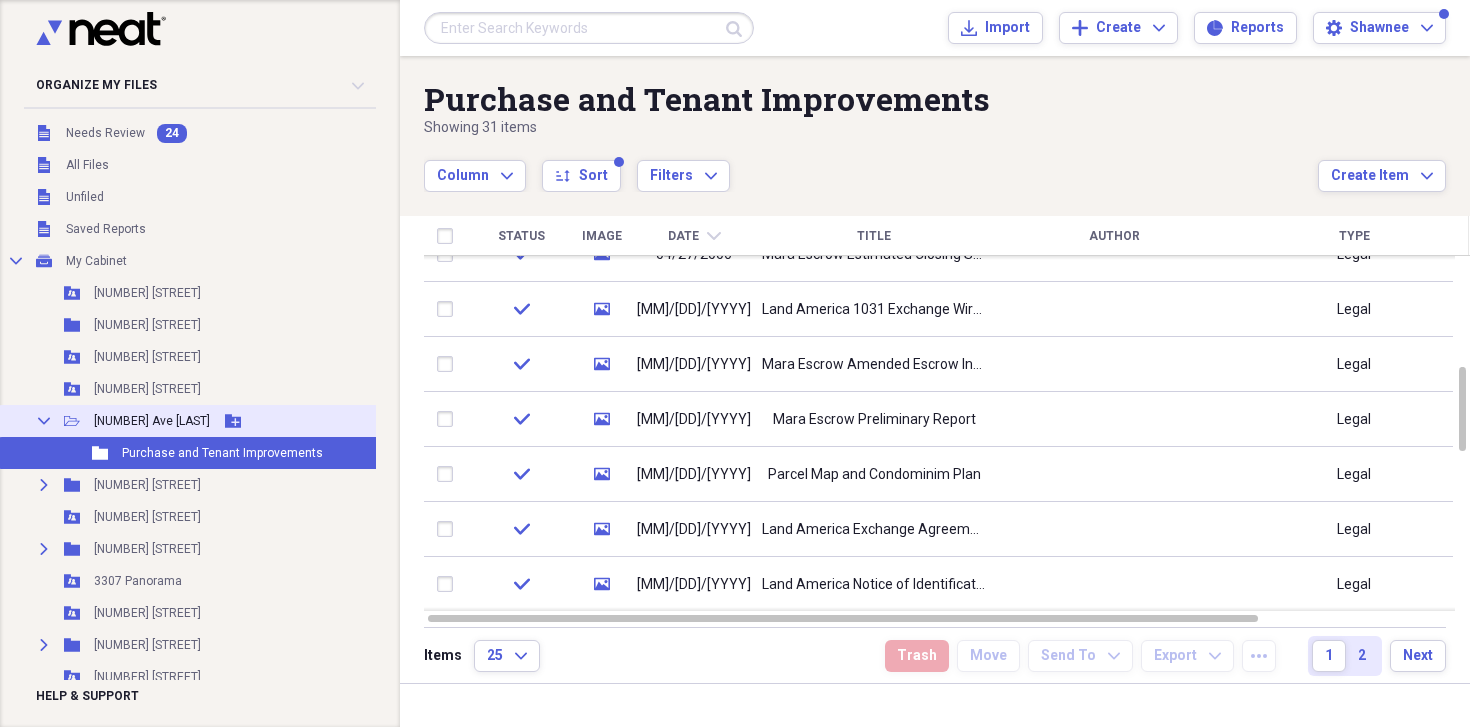 click on "Collapse" 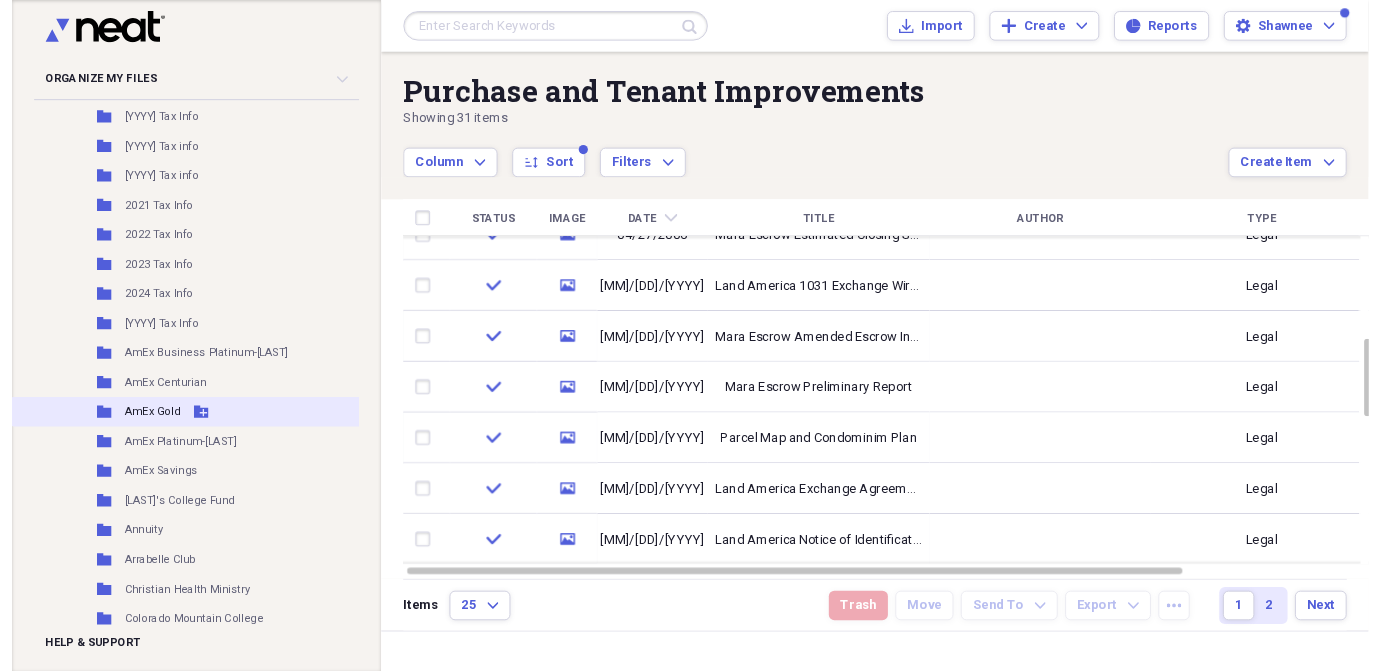 scroll, scrollTop: 945, scrollLeft: 0, axis: vertical 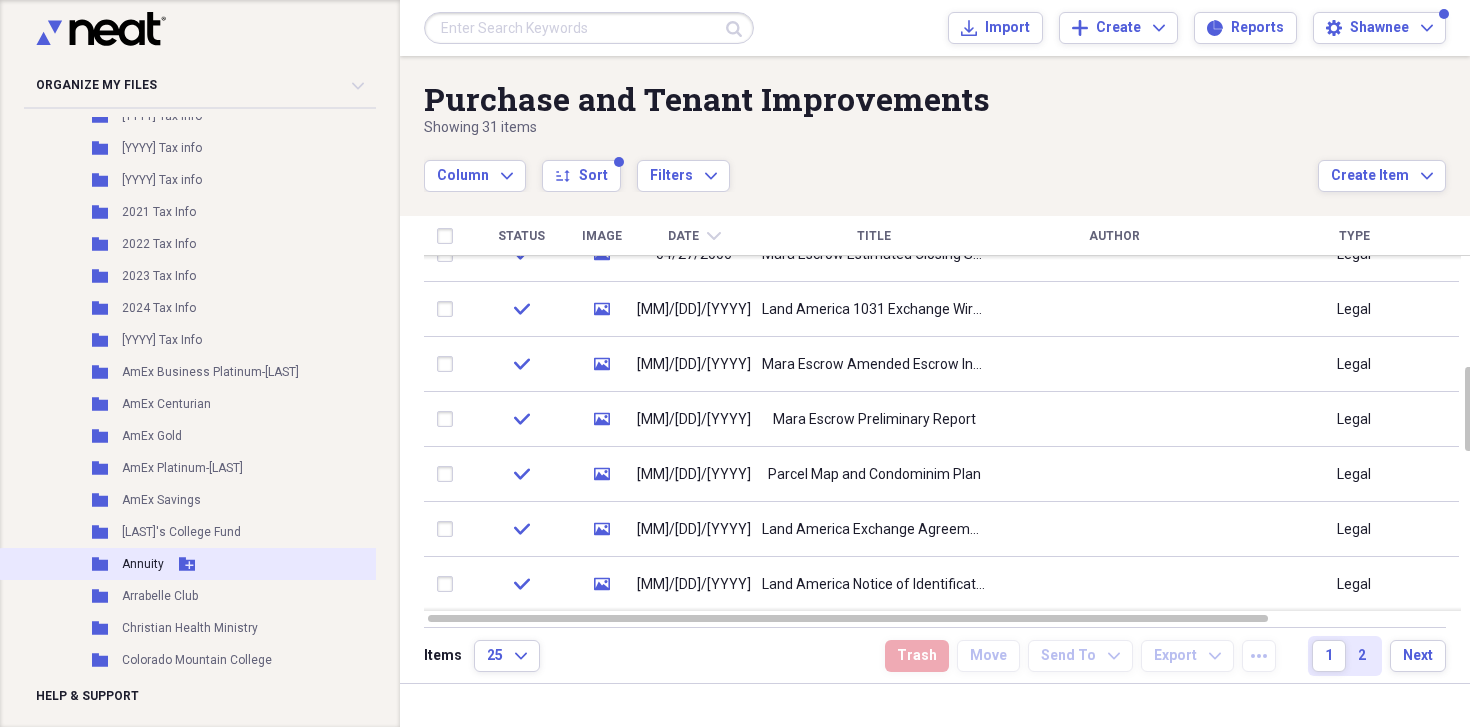 click on "Annuity" at bounding box center (143, 564) 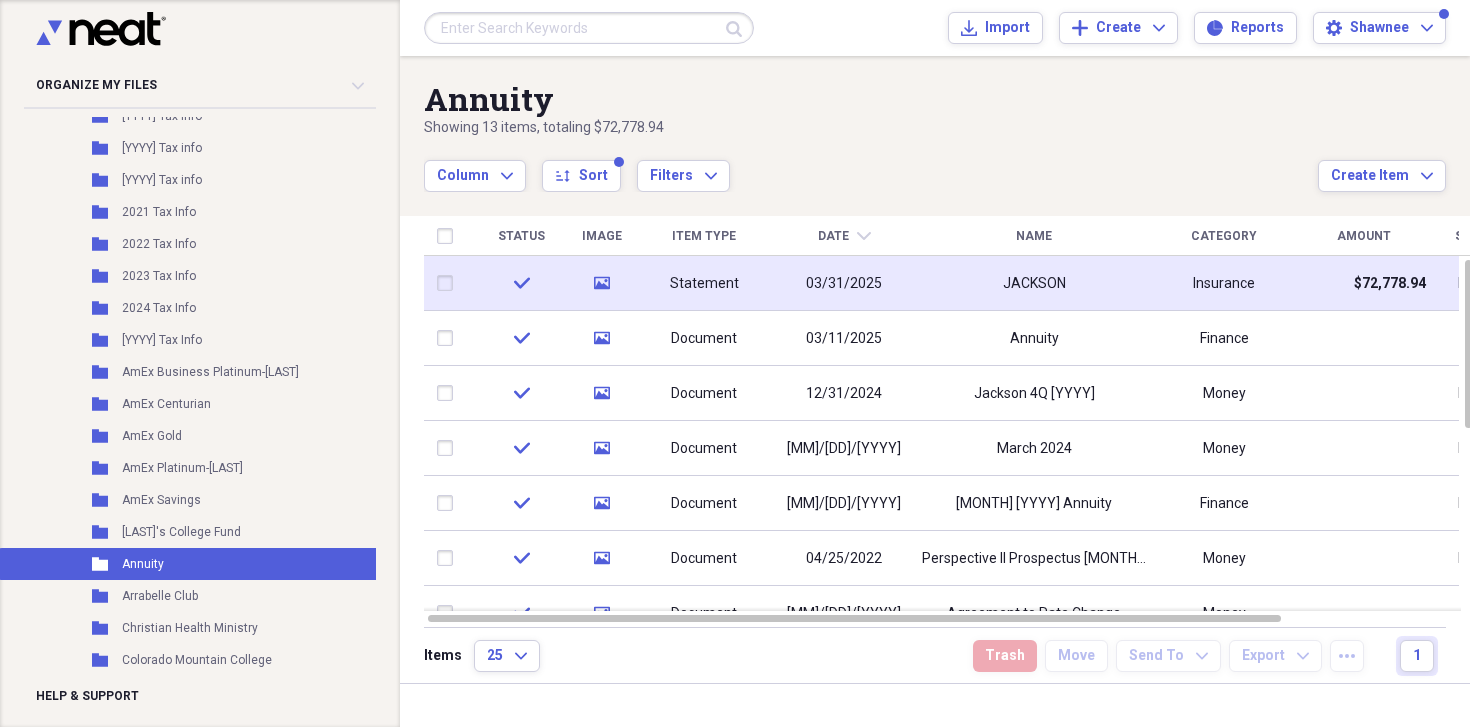 click on "JACKSON" at bounding box center [1034, 283] 